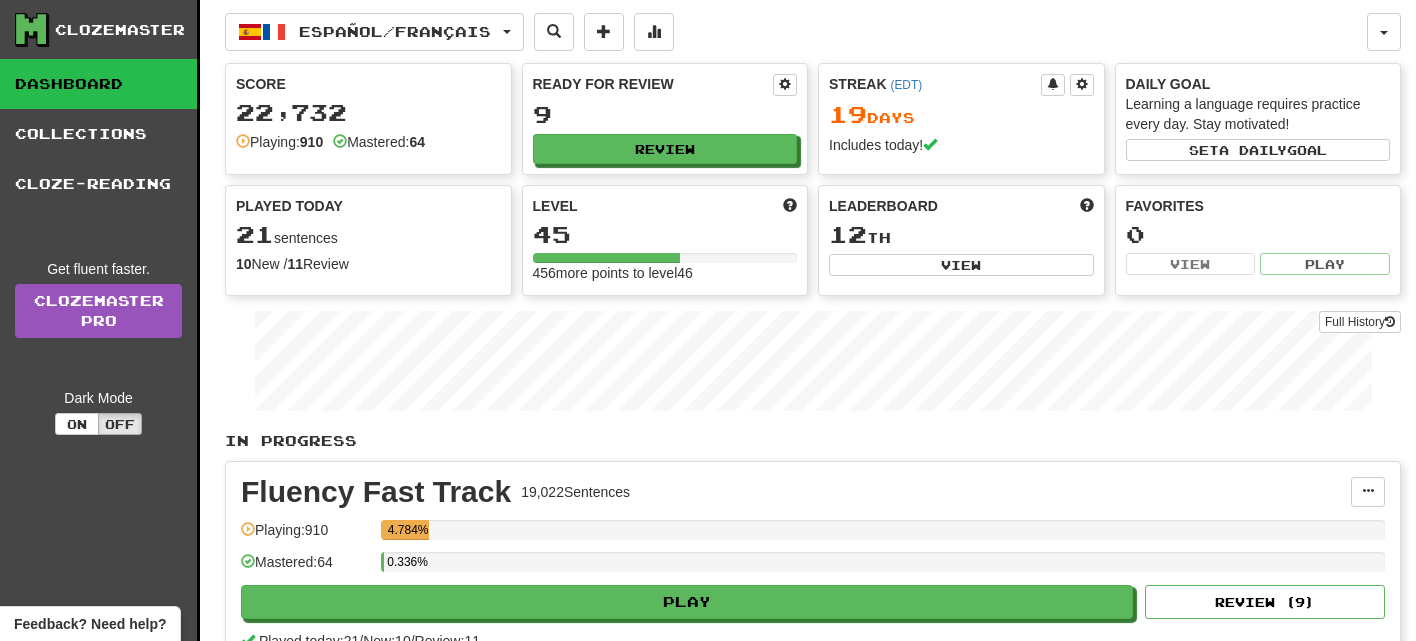 scroll, scrollTop: 0, scrollLeft: 0, axis: both 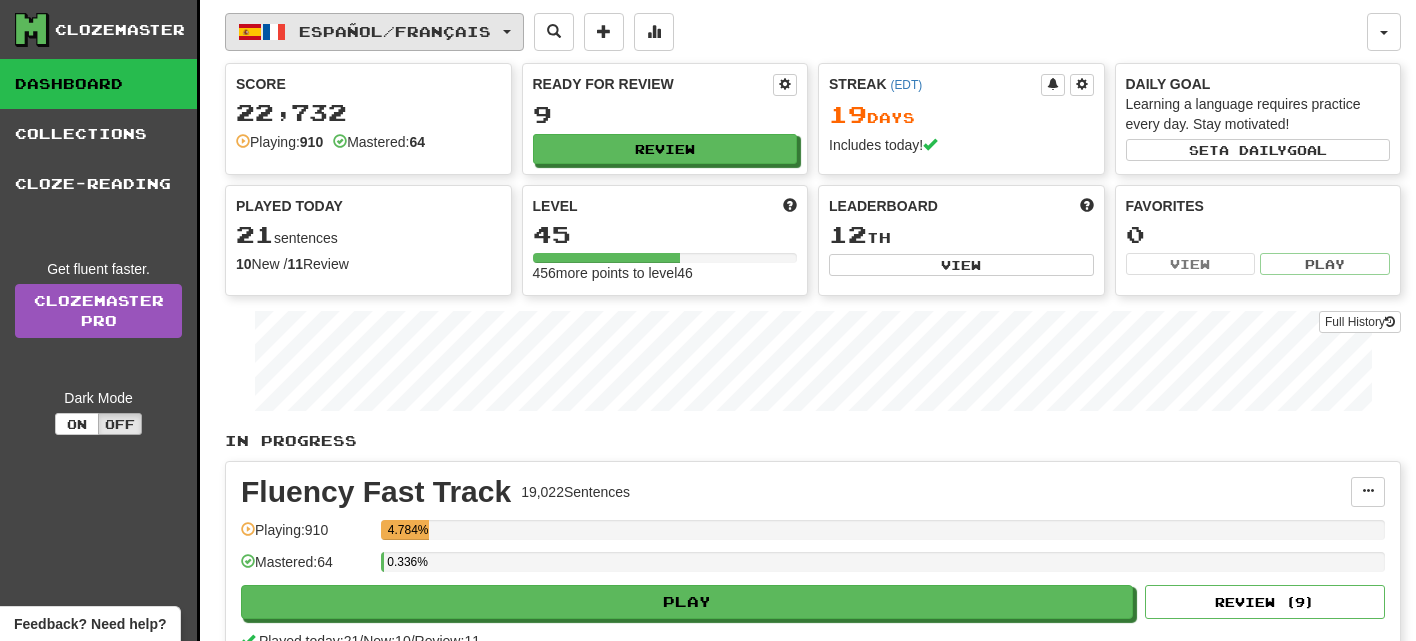 click on "Español  /  Français" at bounding box center [374, 32] 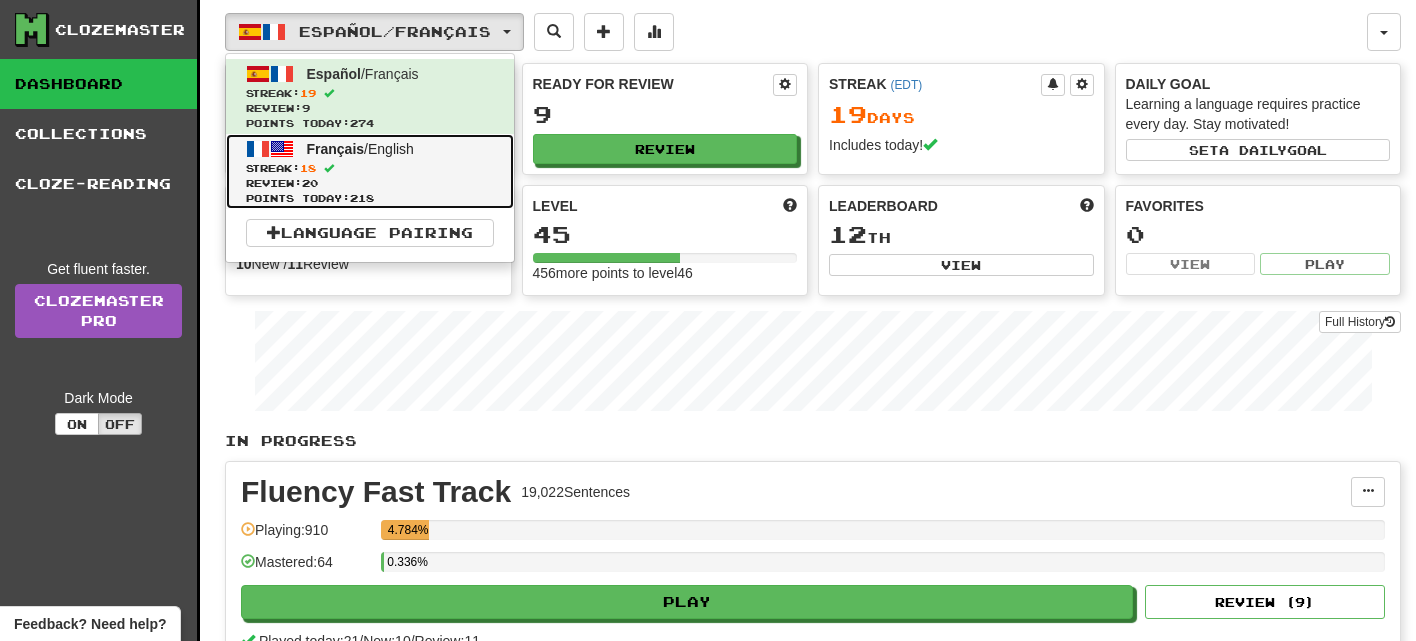 click on "Streak:  18" at bounding box center (370, 168) 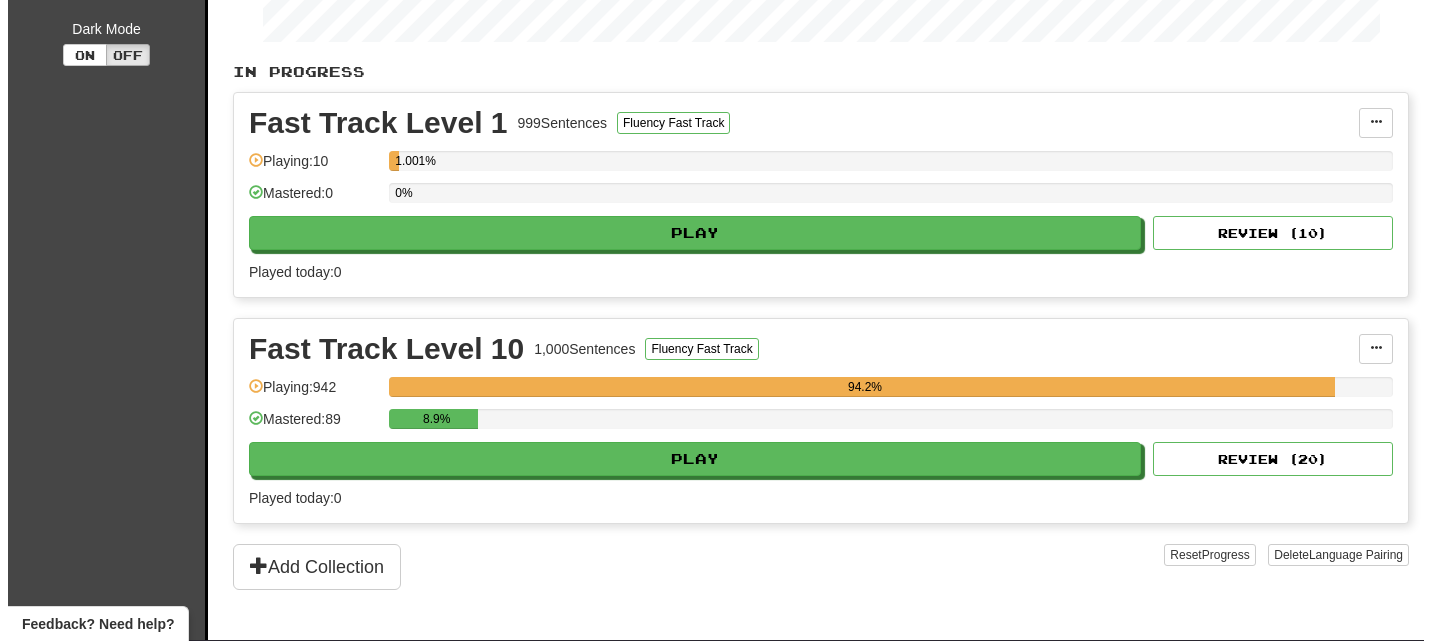 scroll, scrollTop: 675, scrollLeft: 0, axis: vertical 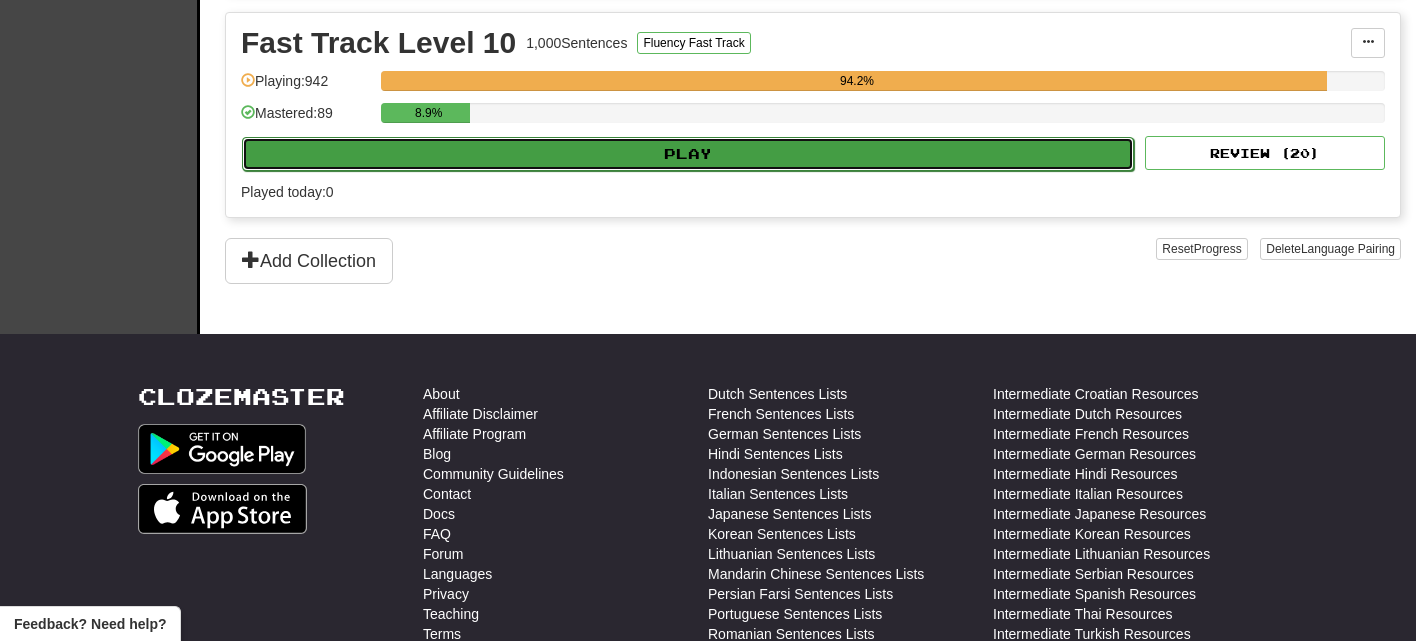 click on "Play" at bounding box center [688, 154] 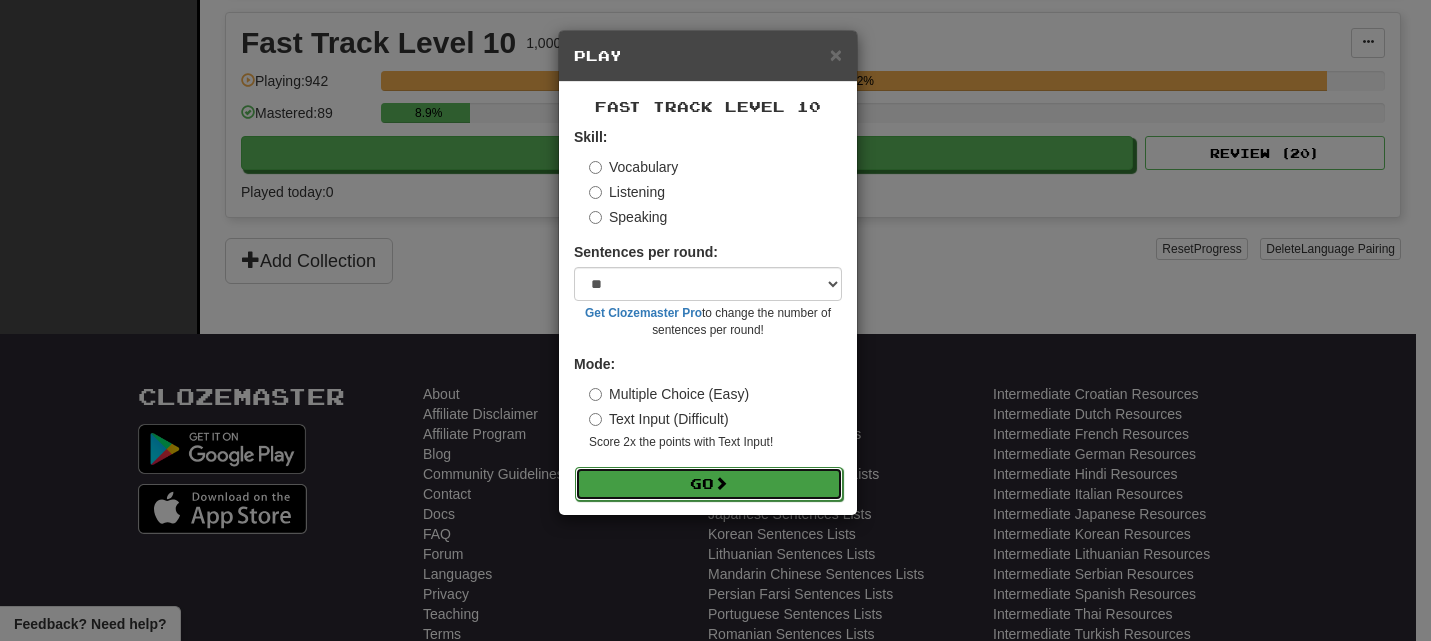click on "Go" at bounding box center [709, 484] 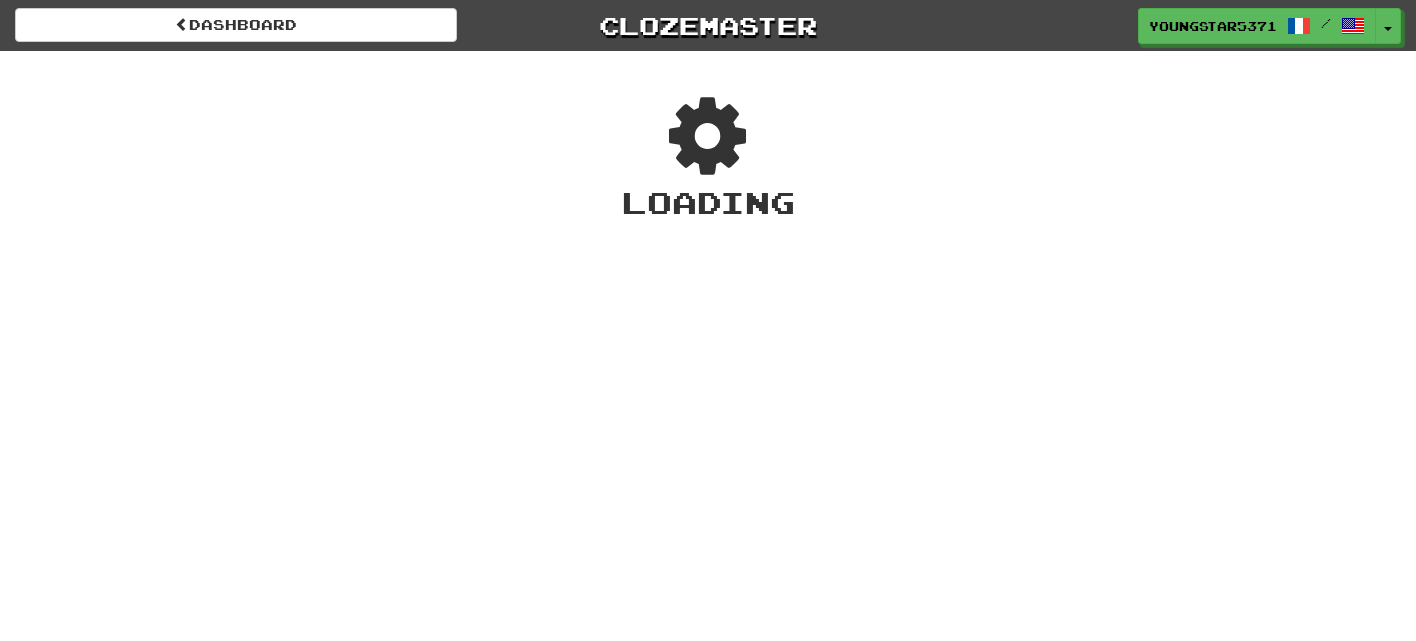 scroll, scrollTop: 0, scrollLeft: 0, axis: both 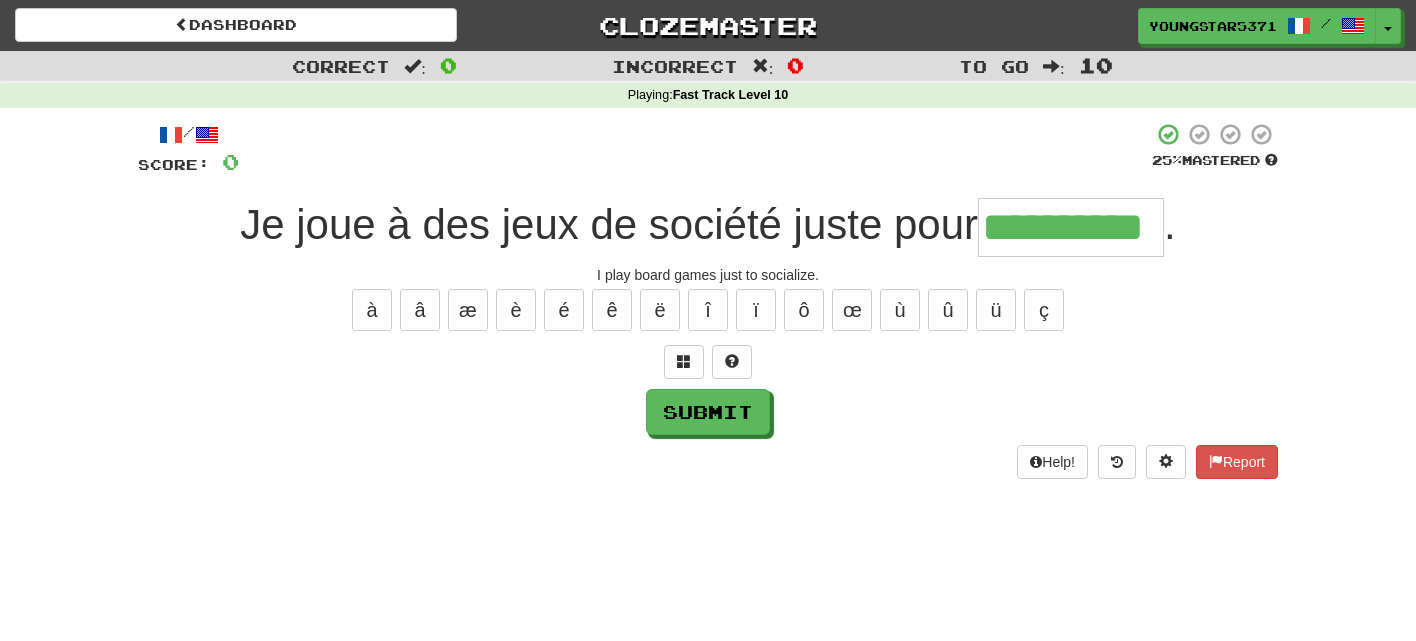 type on "**********" 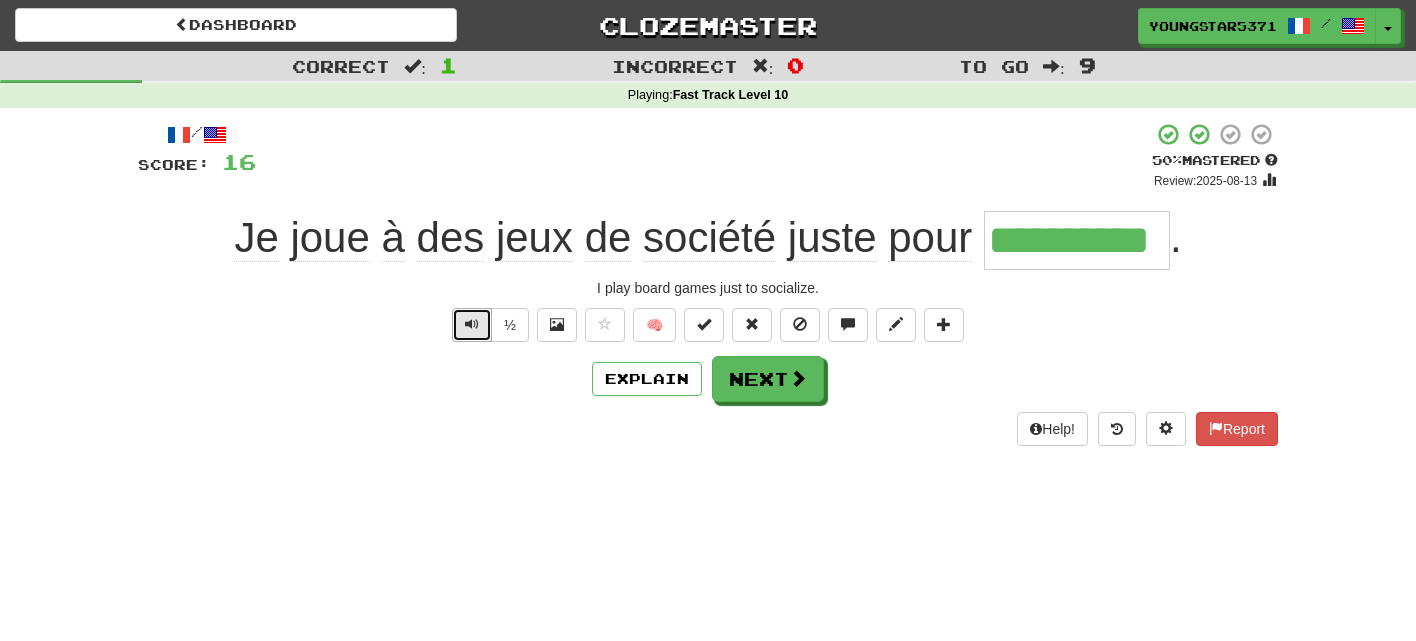 click at bounding box center [472, 325] 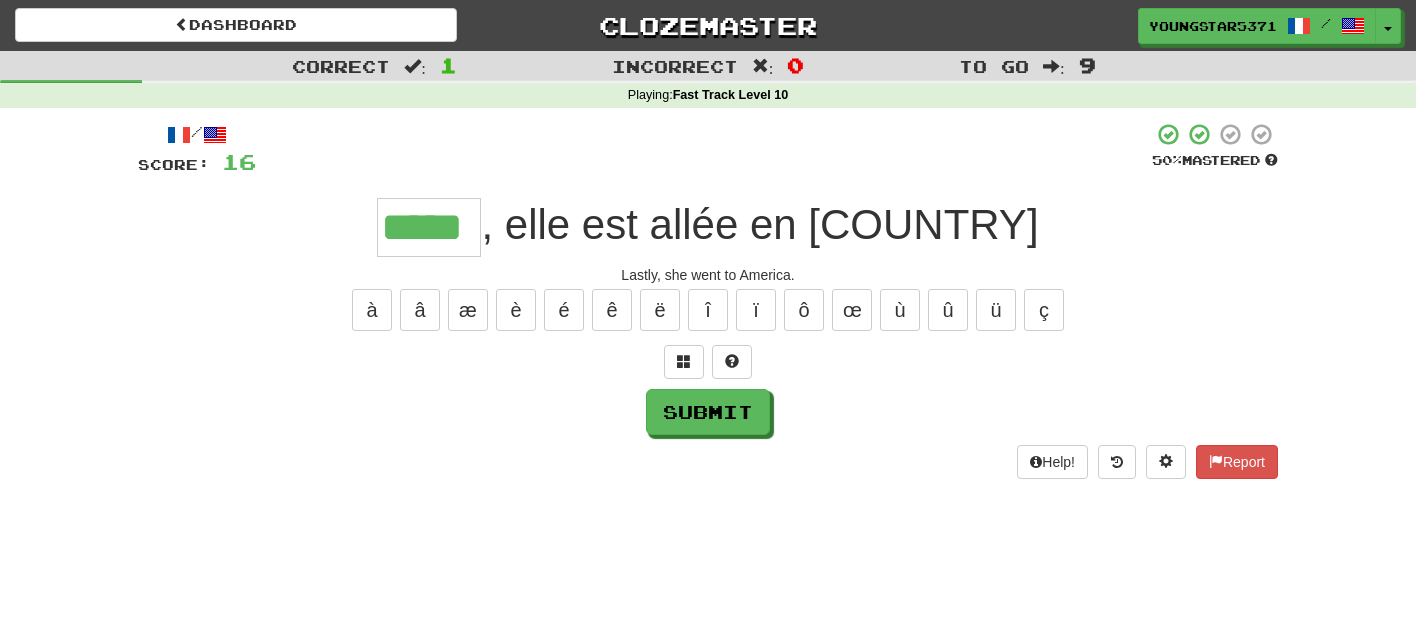 type on "*****" 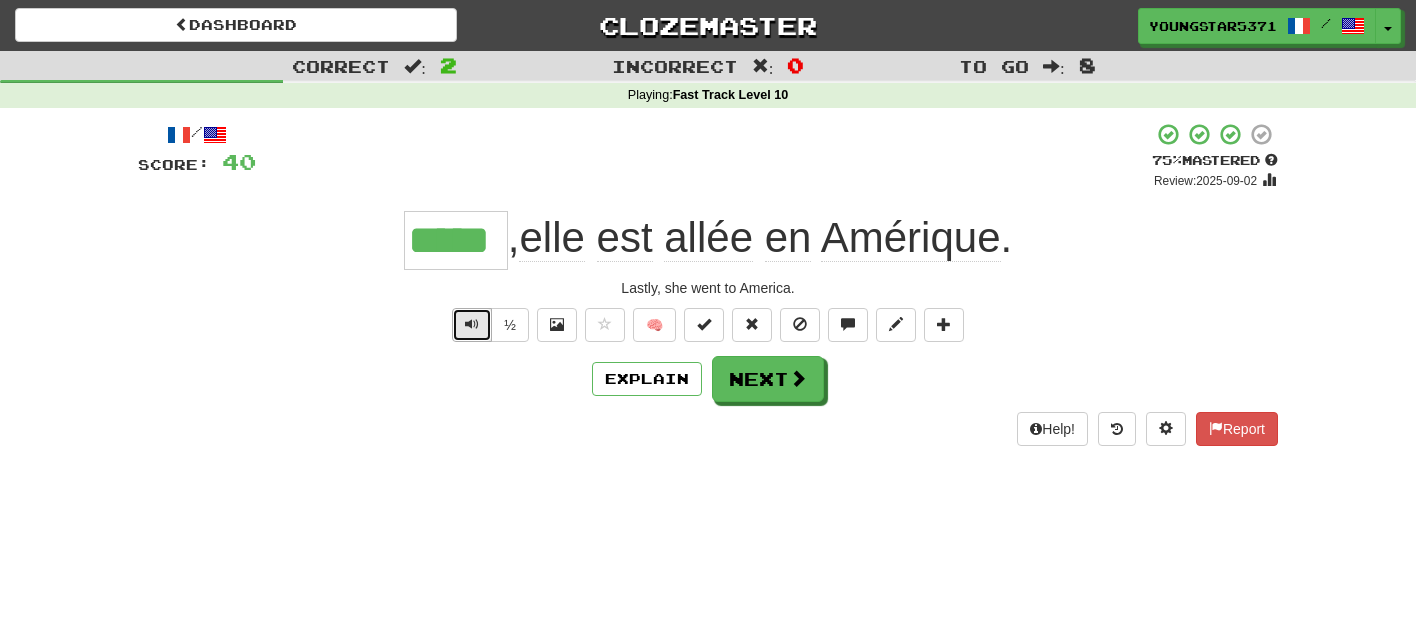 click at bounding box center [472, 325] 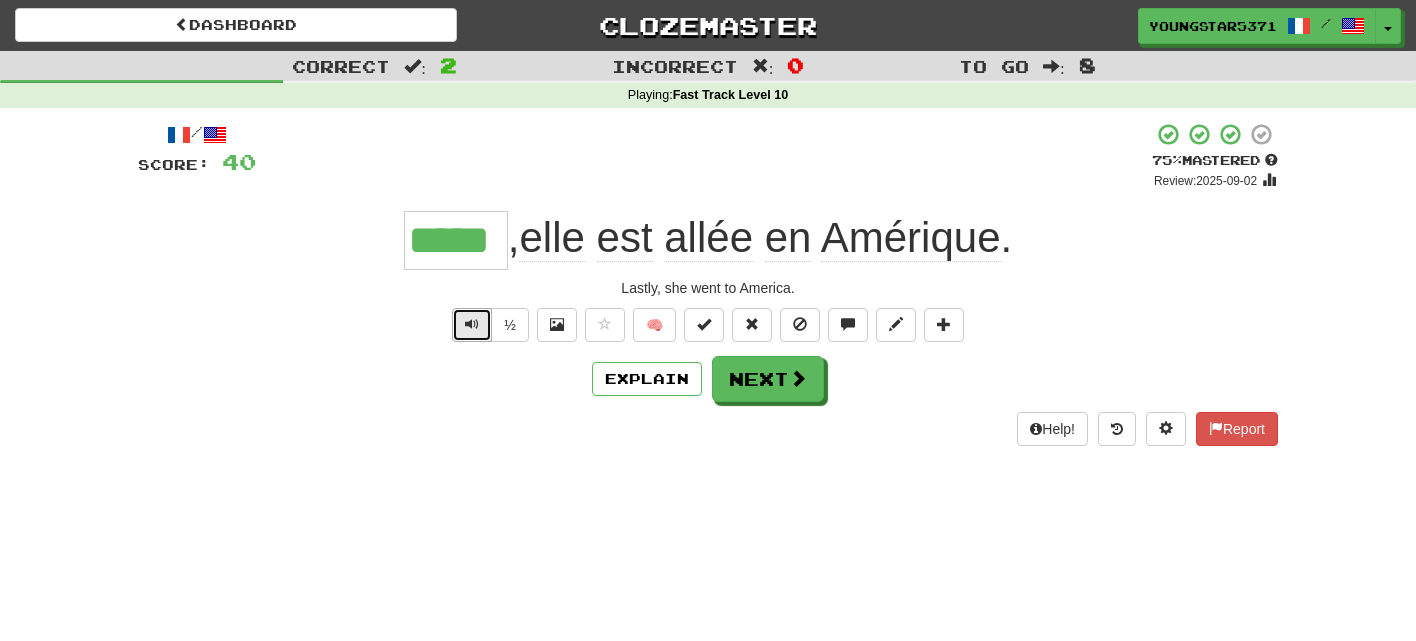 click at bounding box center (472, 325) 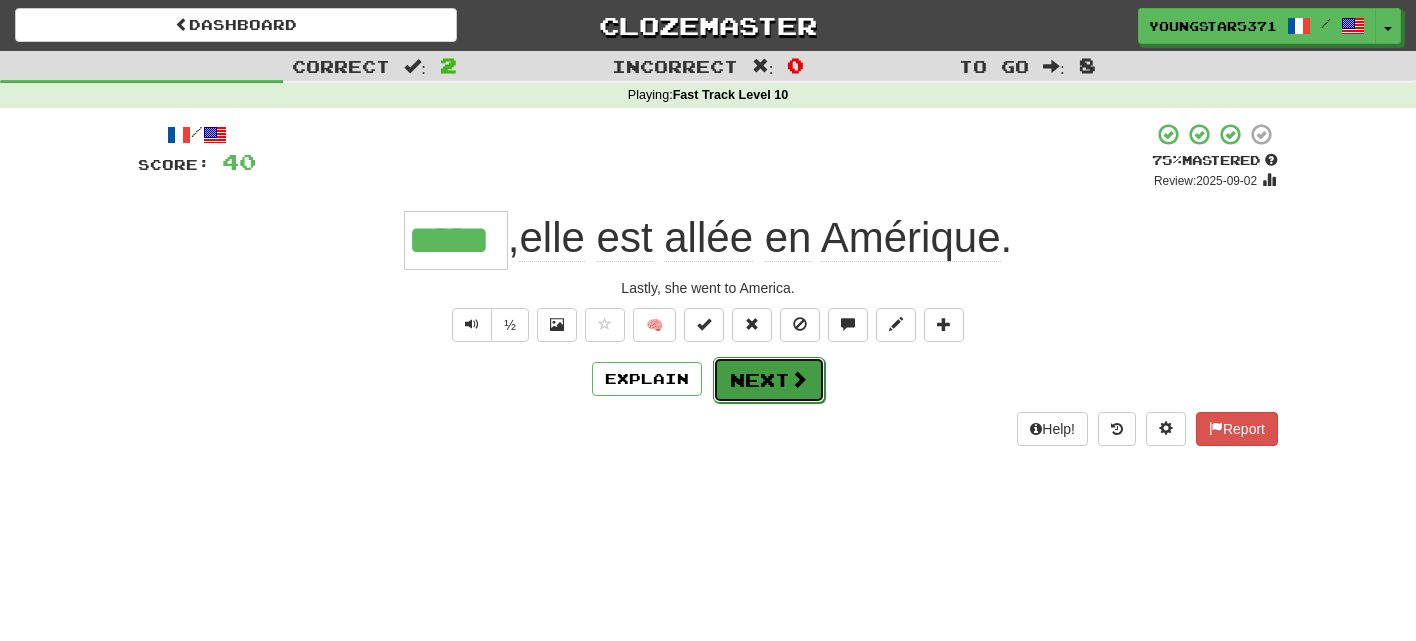click on "Next" at bounding box center [769, 380] 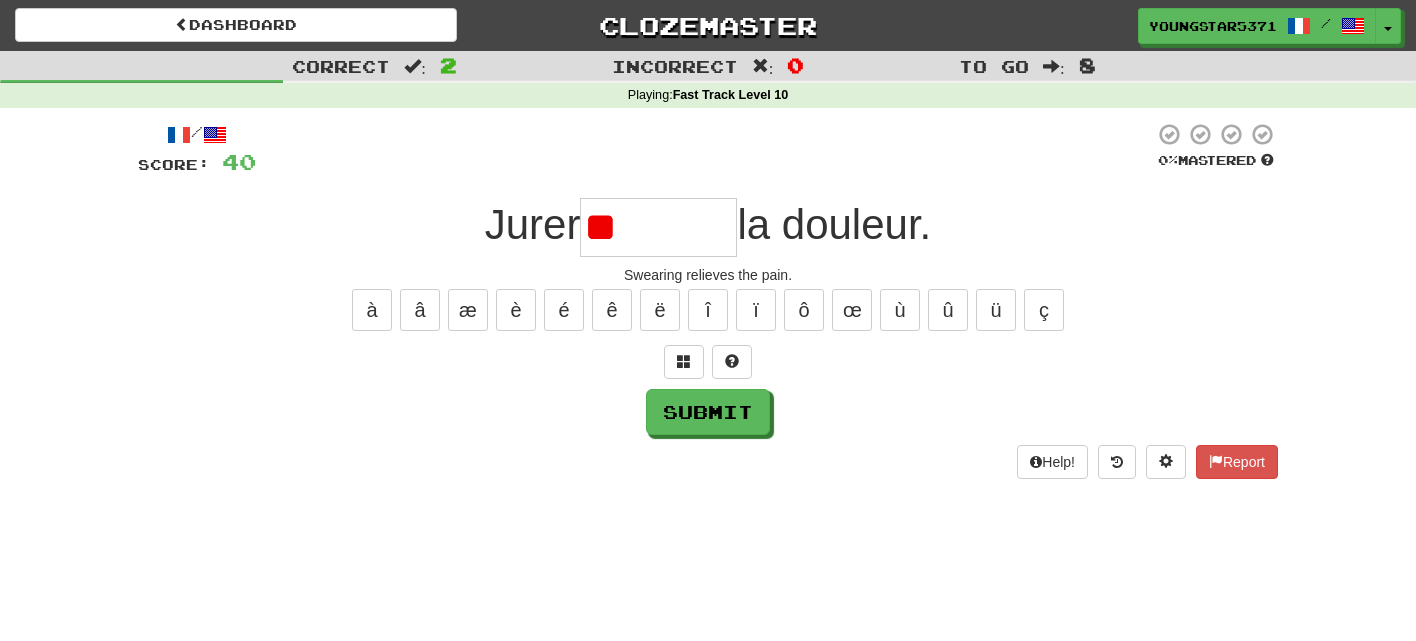 type on "*" 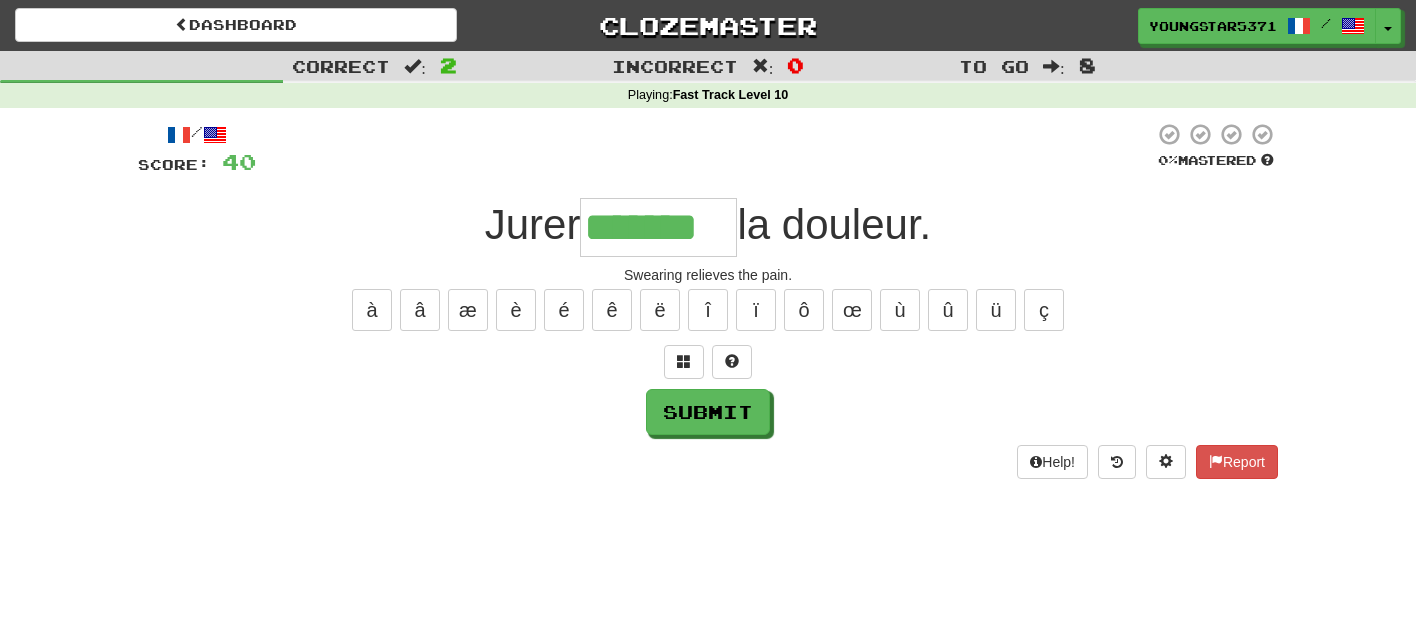 type on "*******" 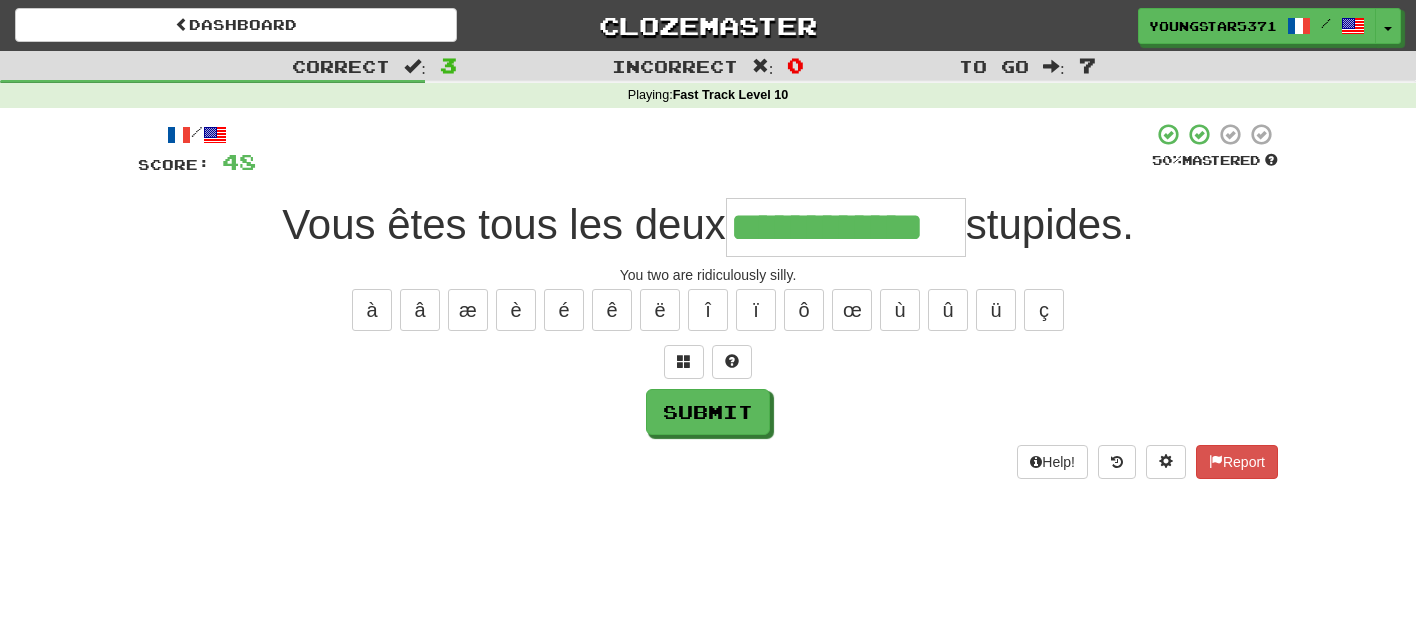 type on "**********" 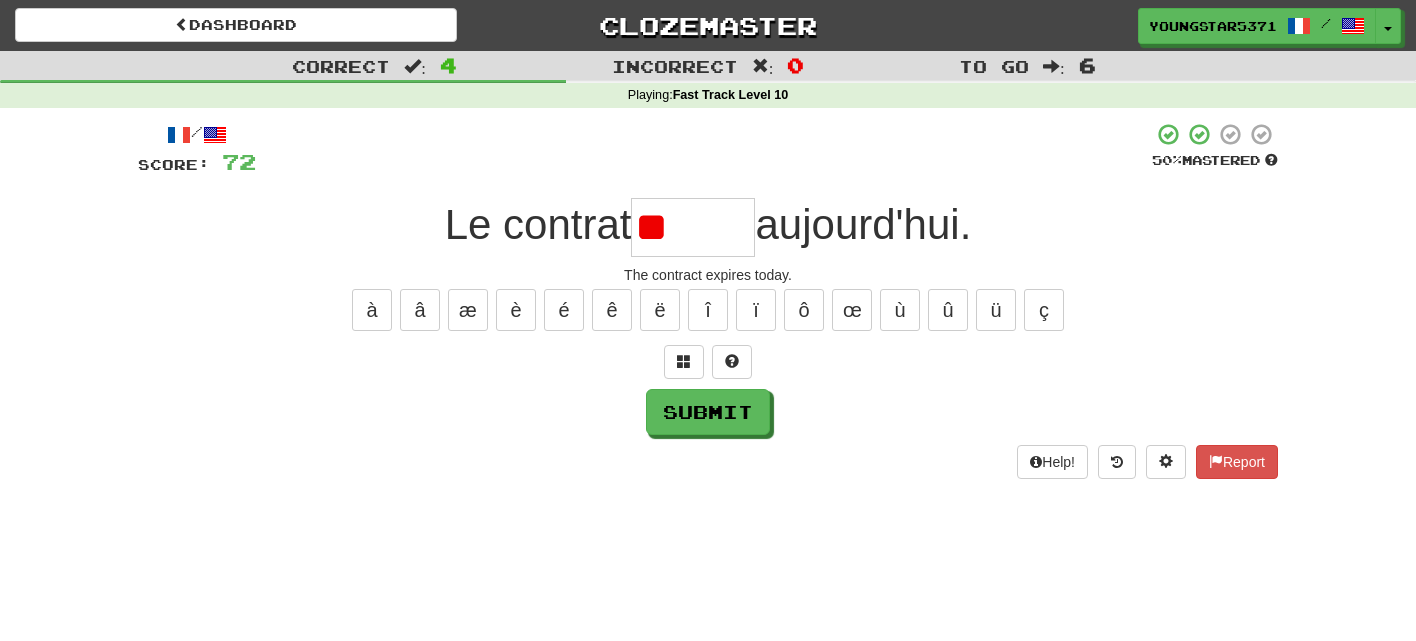 type on "*" 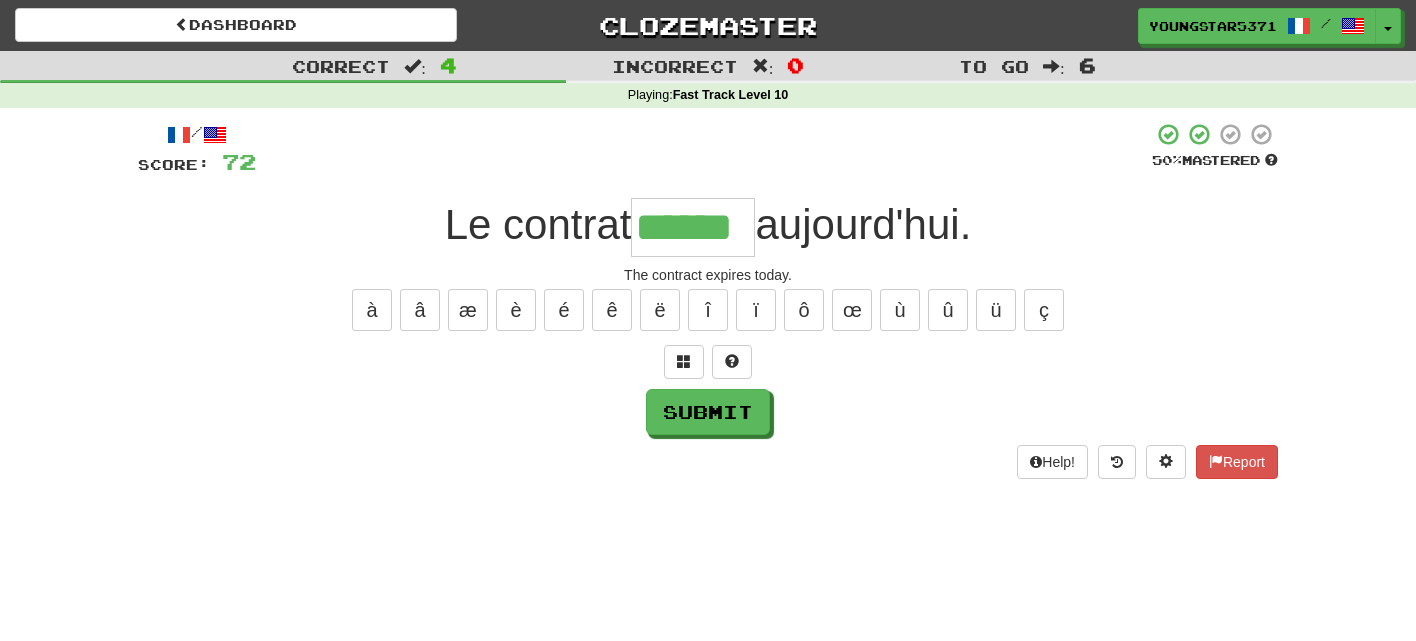 type on "******" 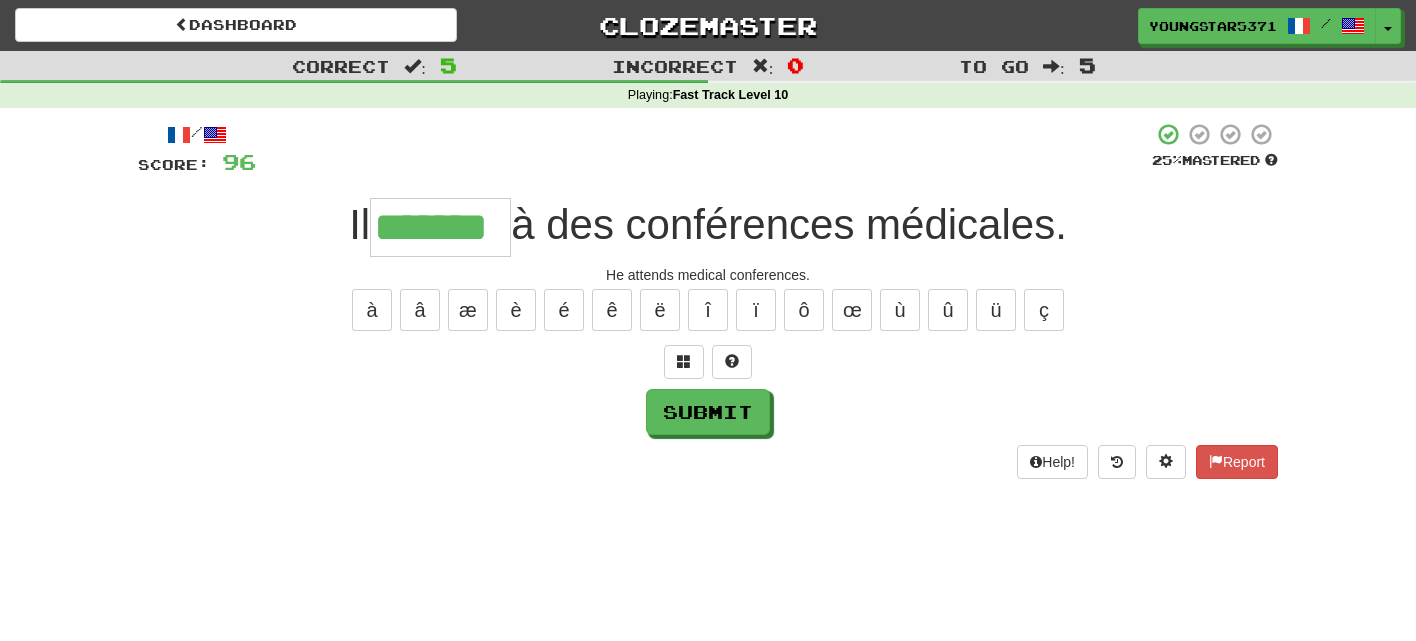 type on "*******" 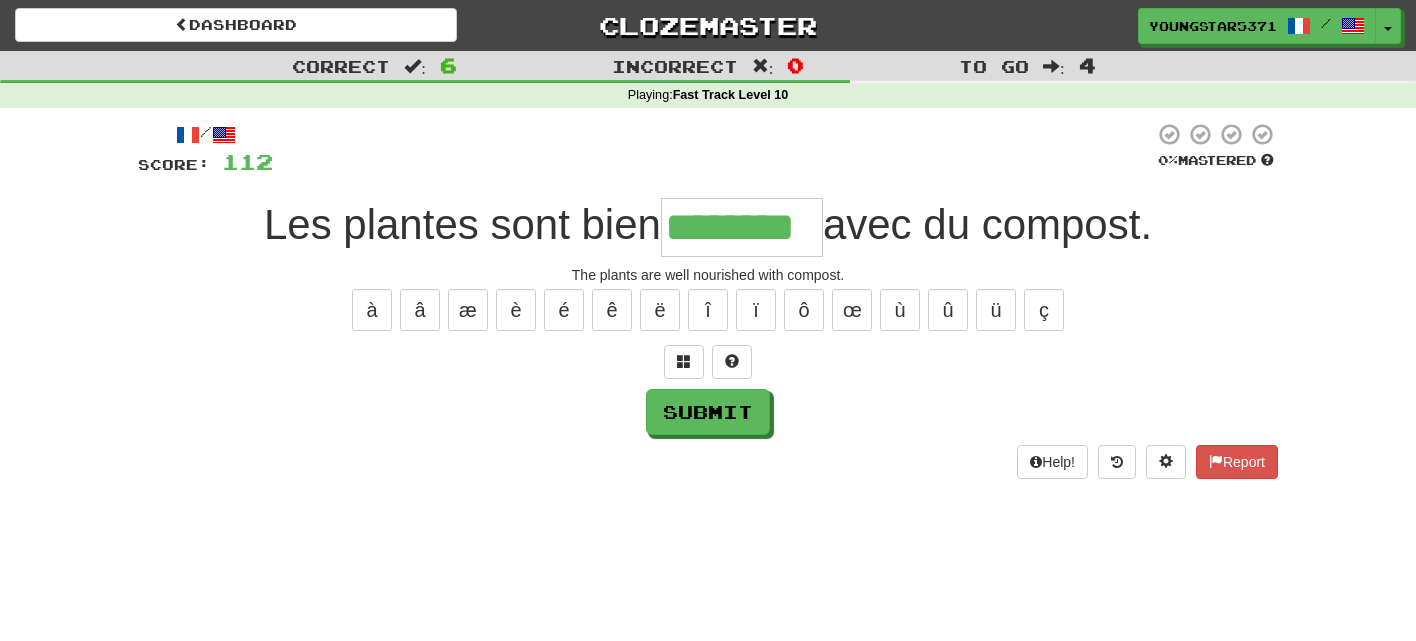type on "********" 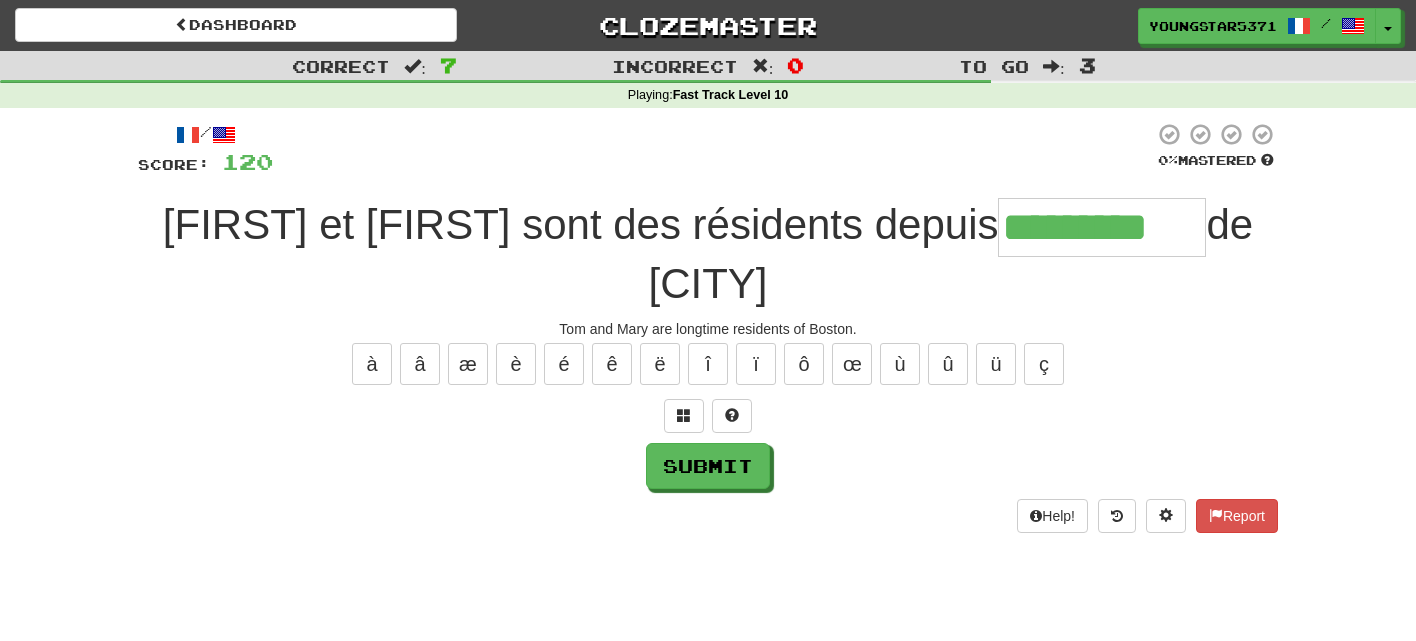 type on "*********" 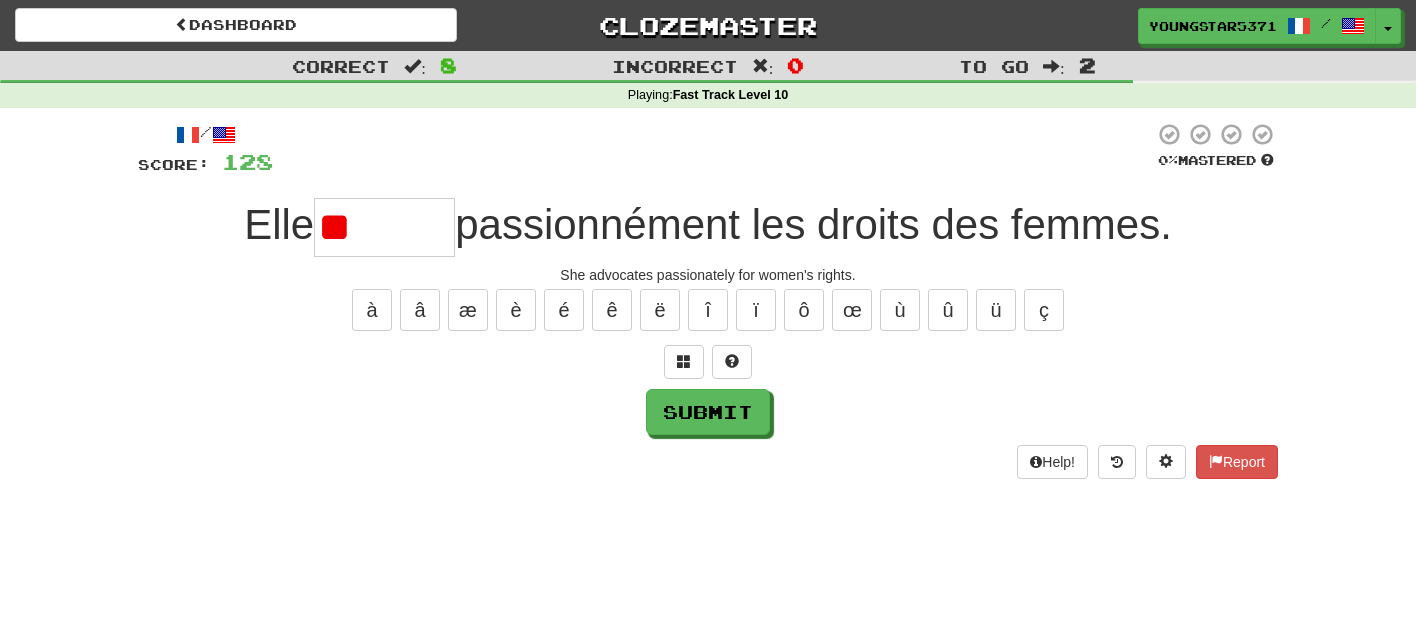type on "*" 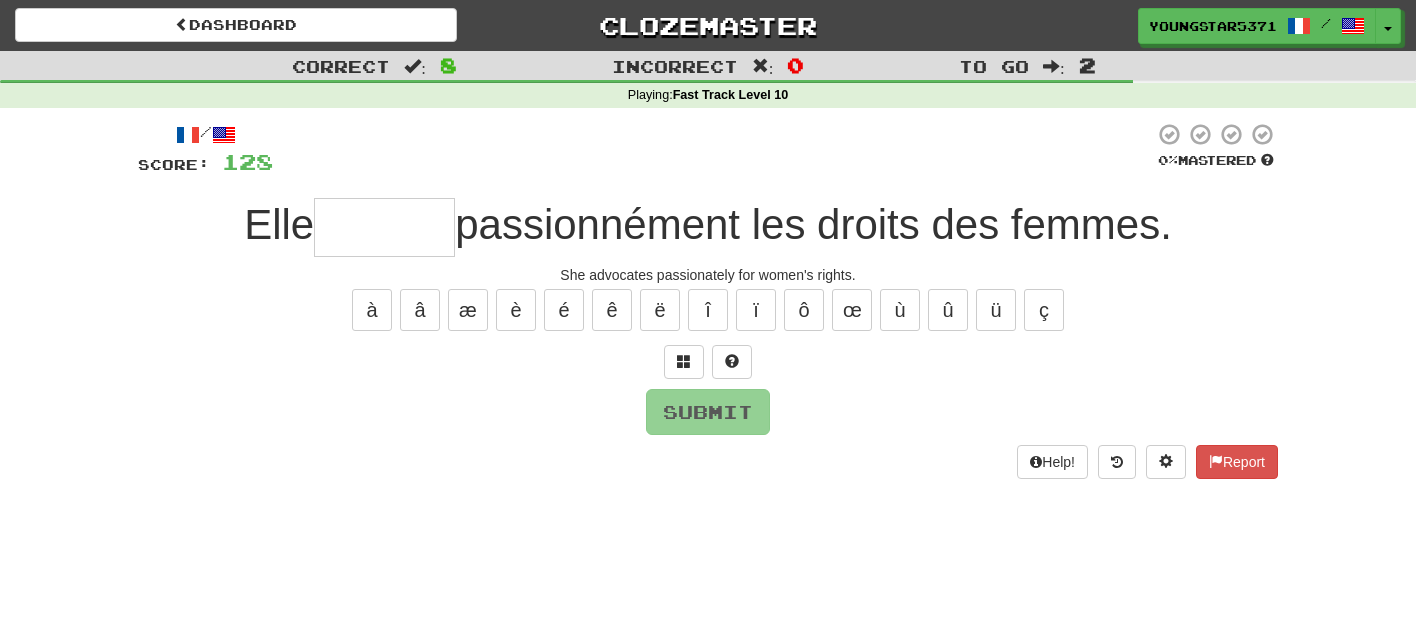 type on "*" 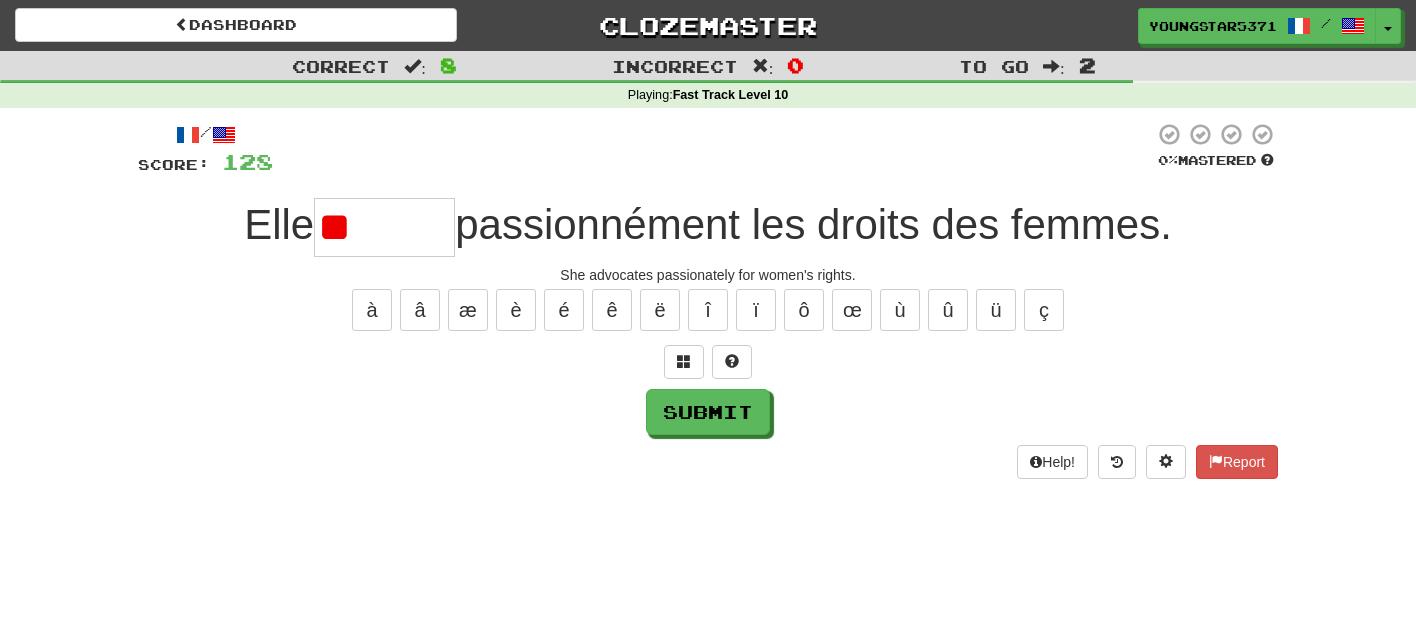 type on "*" 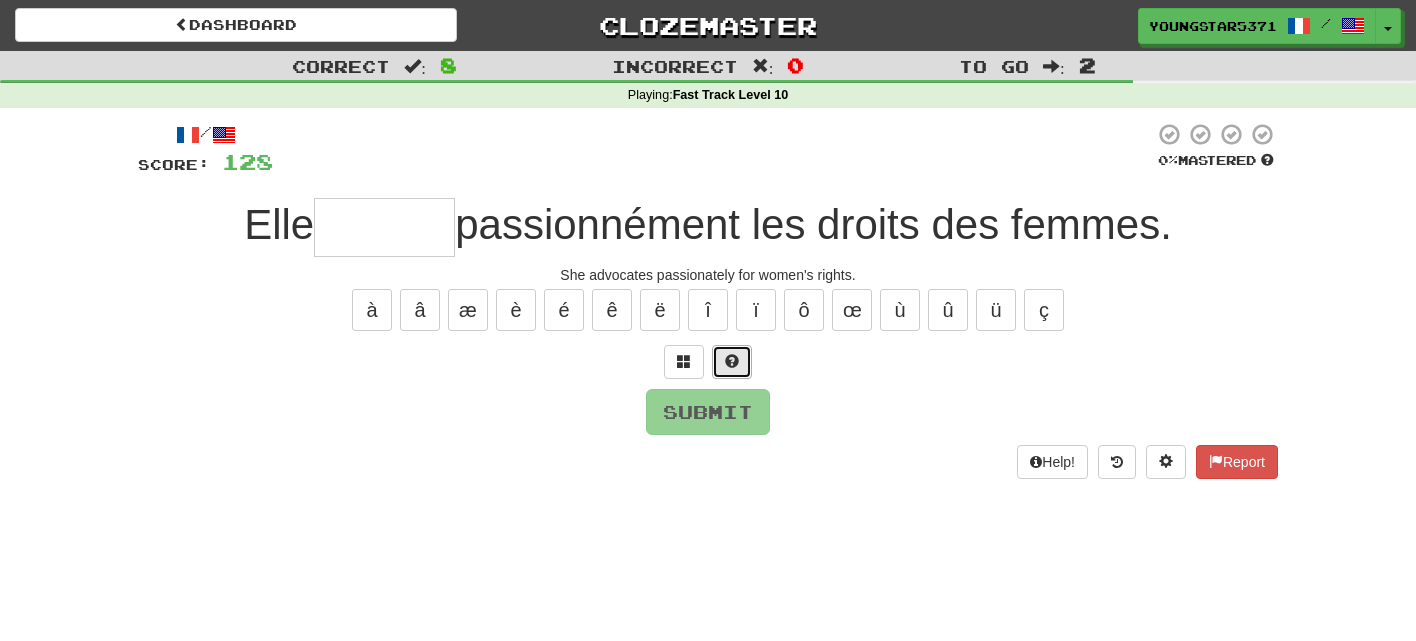 click at bounding box center (732, 361) 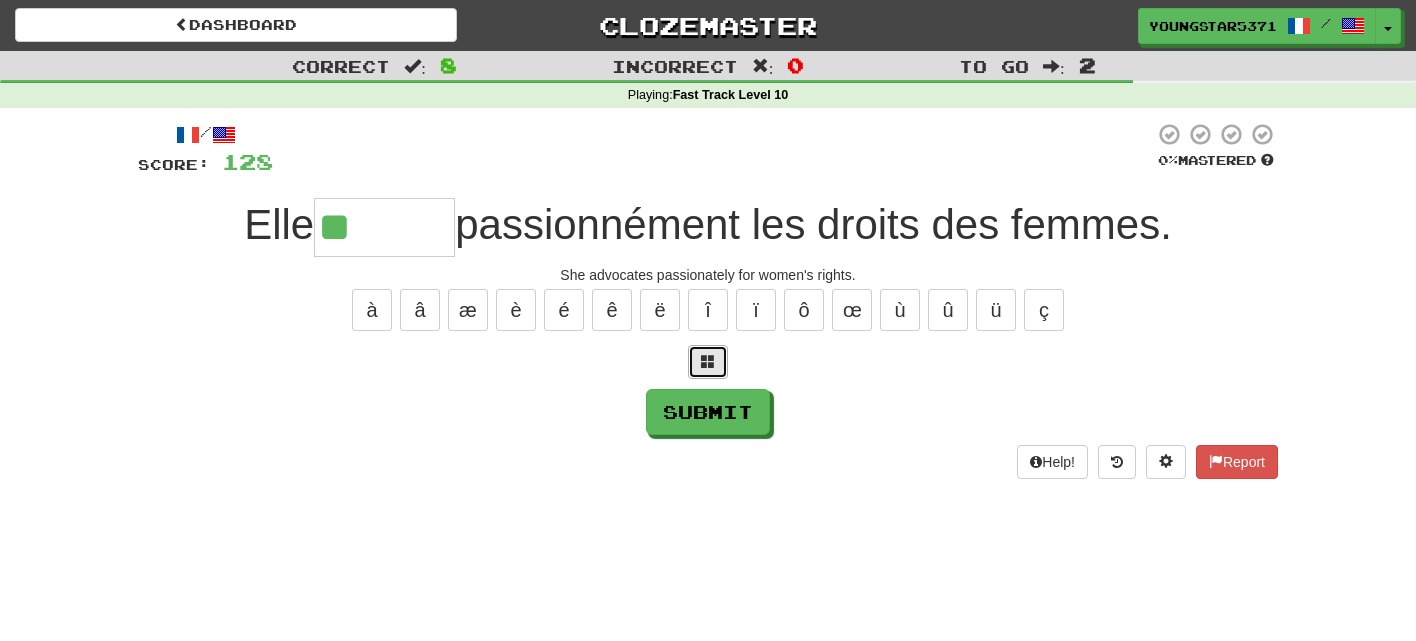 click at bounding box center [708, 362] 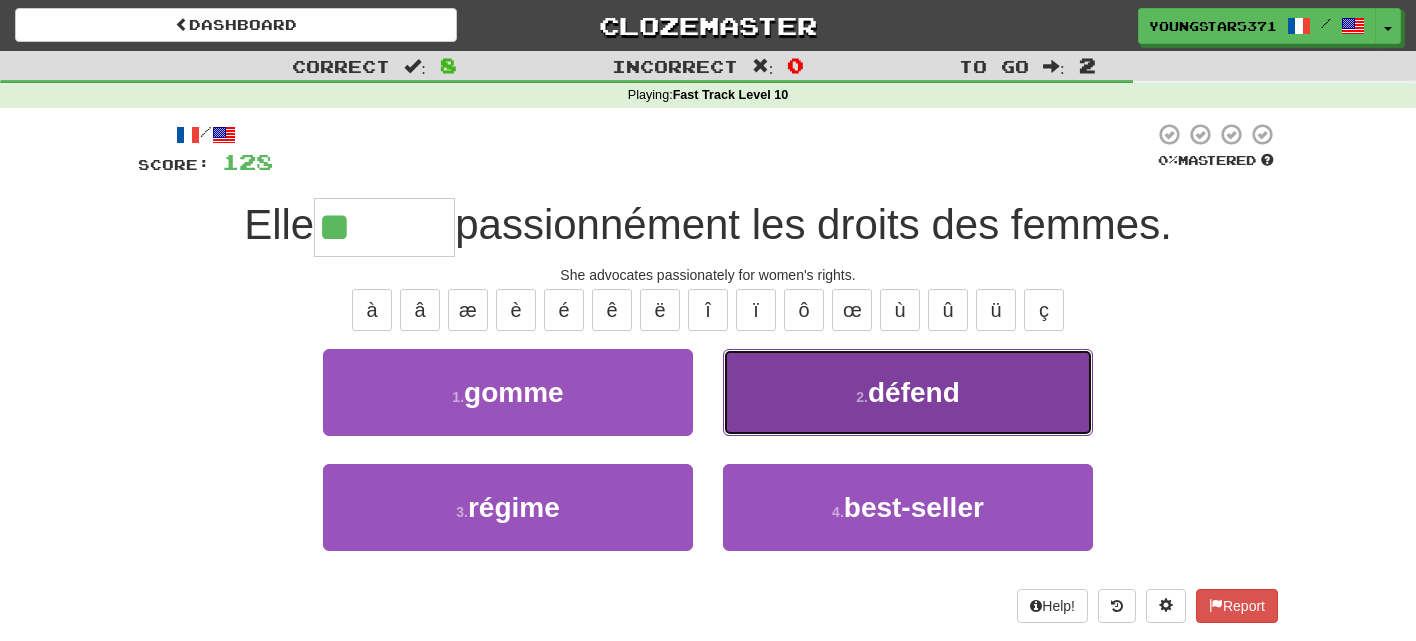 click on "2 .  défend" at bounding box center (908, 392) 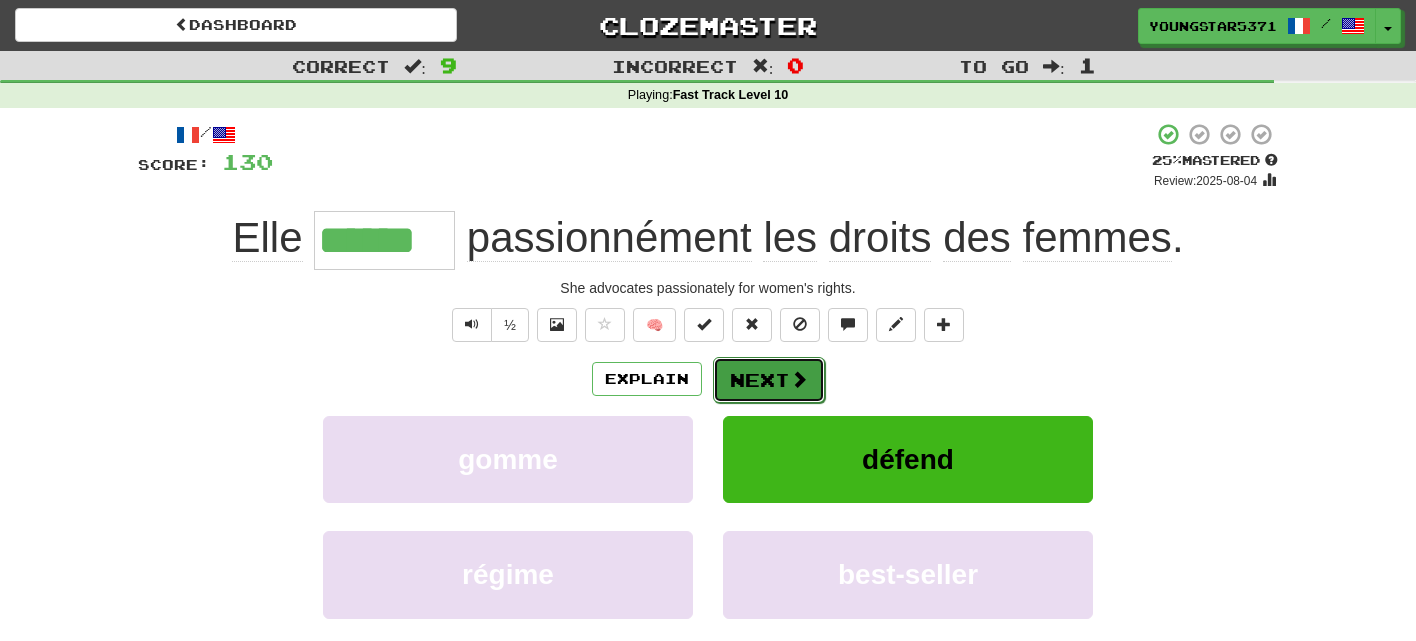 click at bounding box center [799, 379] 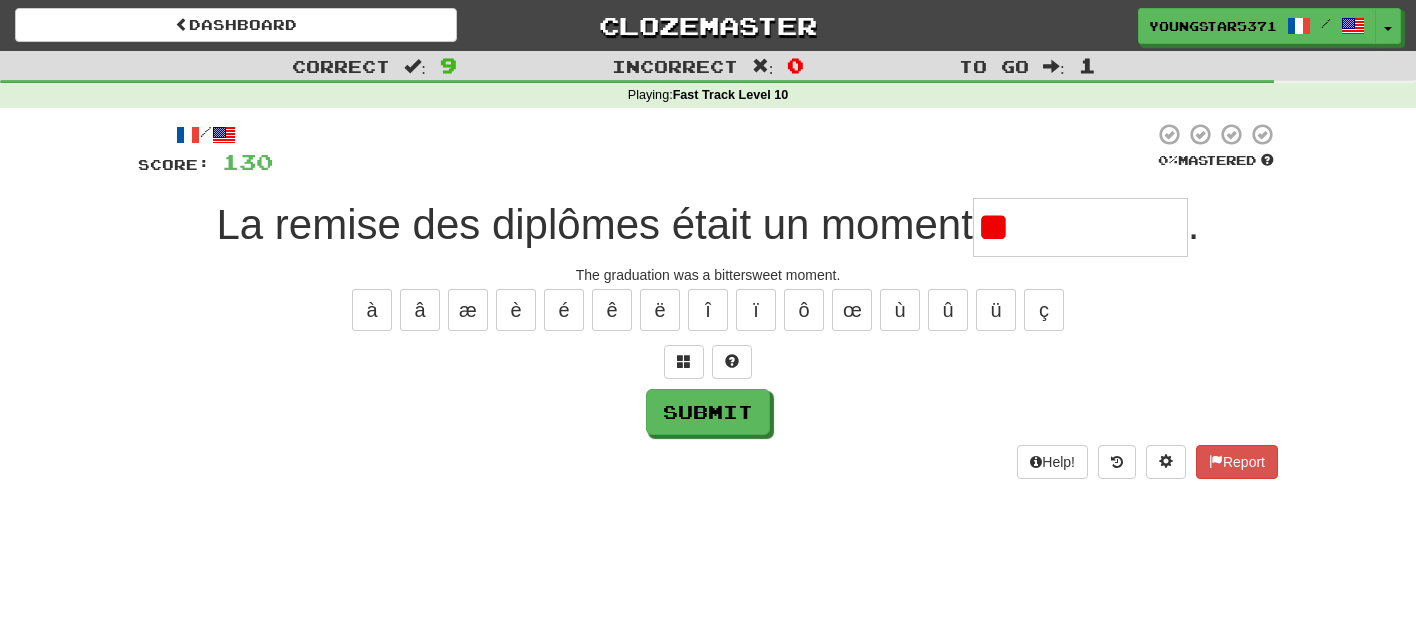 type on "*" 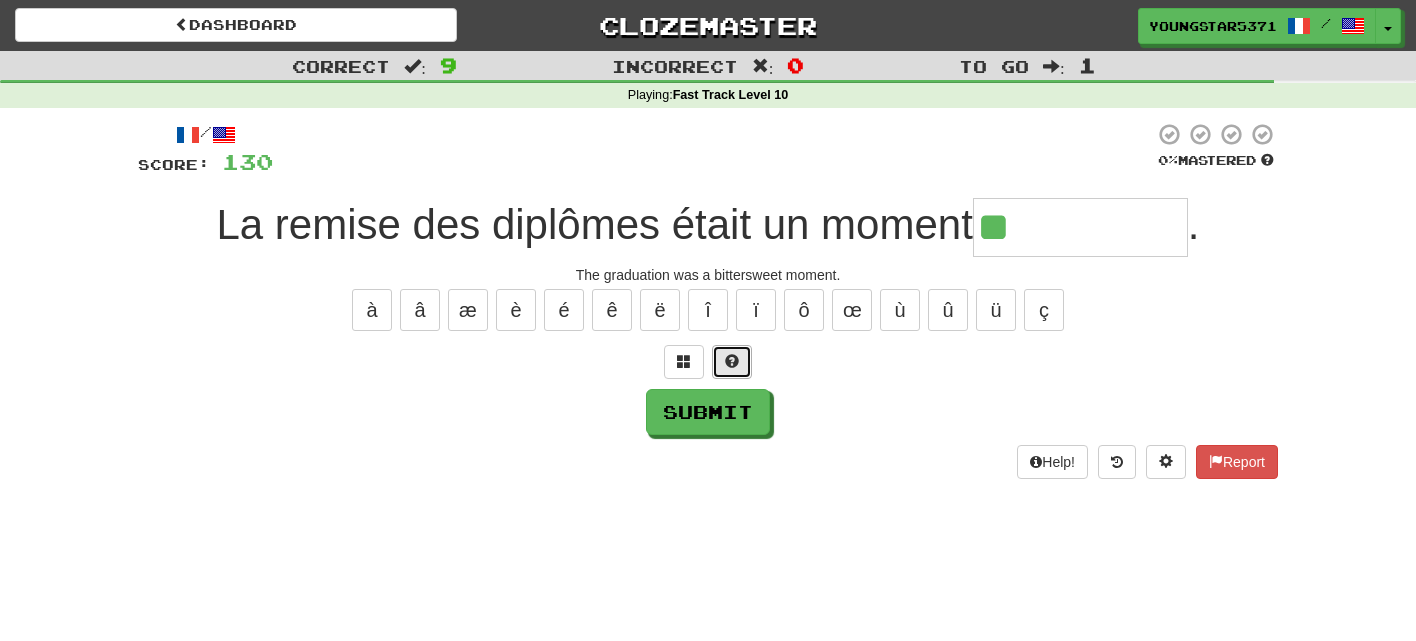 click at bounding box center [732, 362] 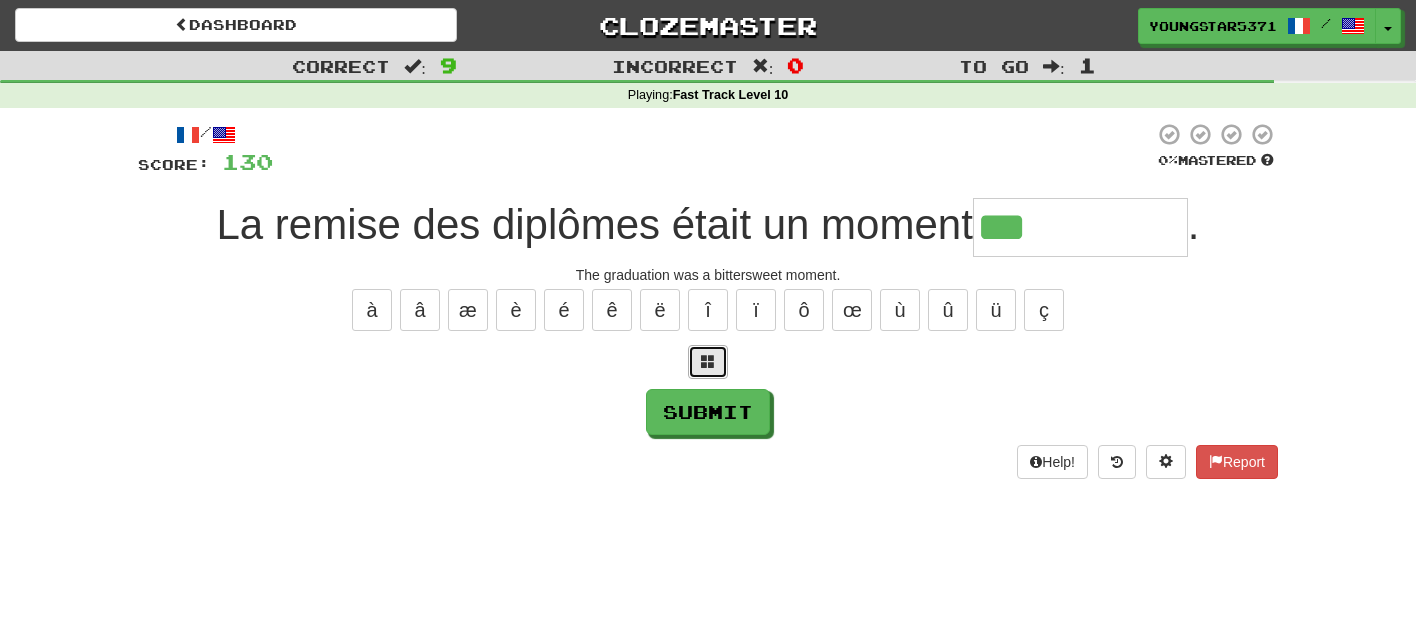 click at bounding box center [708, 362] 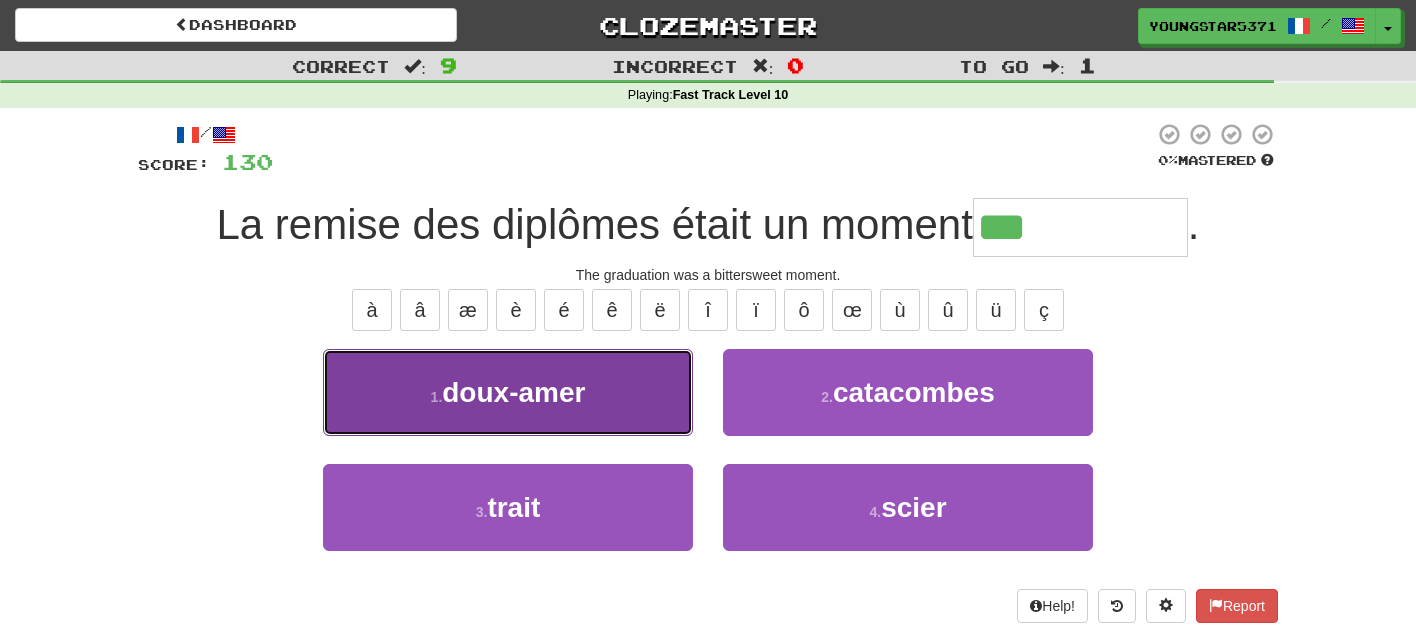 click on "1 .  doux-amer" at bounding box center (508, 392) 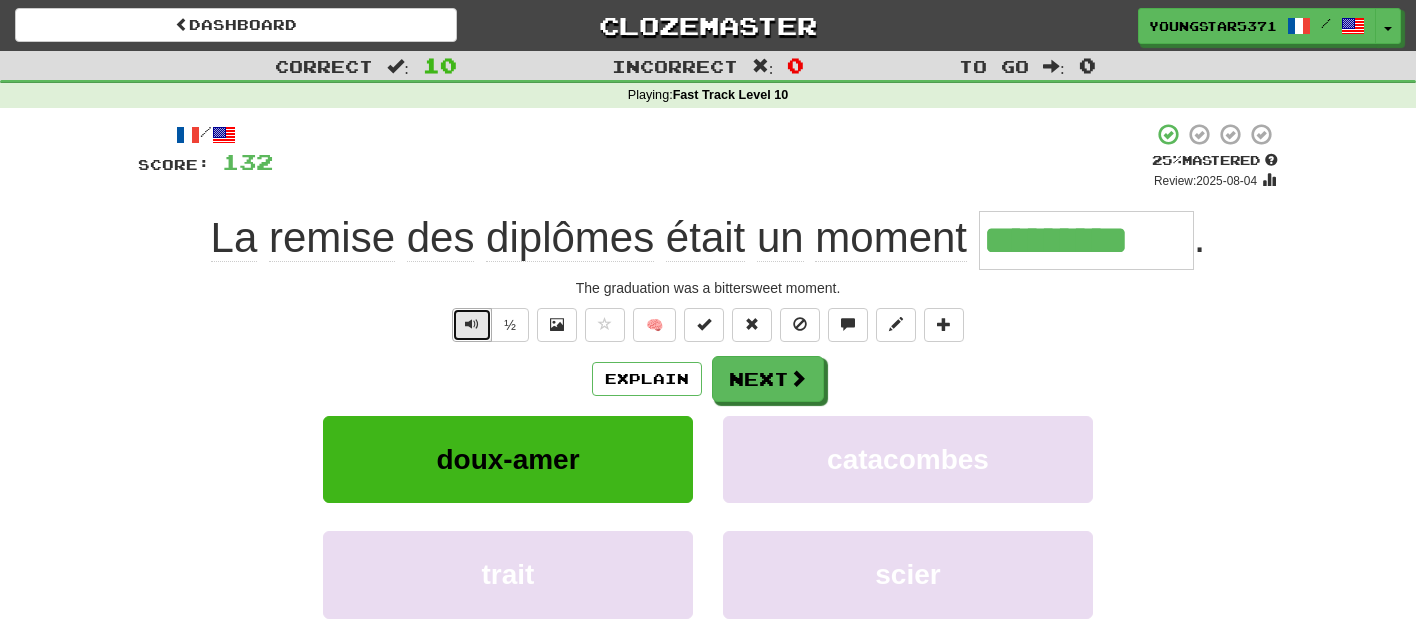 click at bounding box center (472, 324) 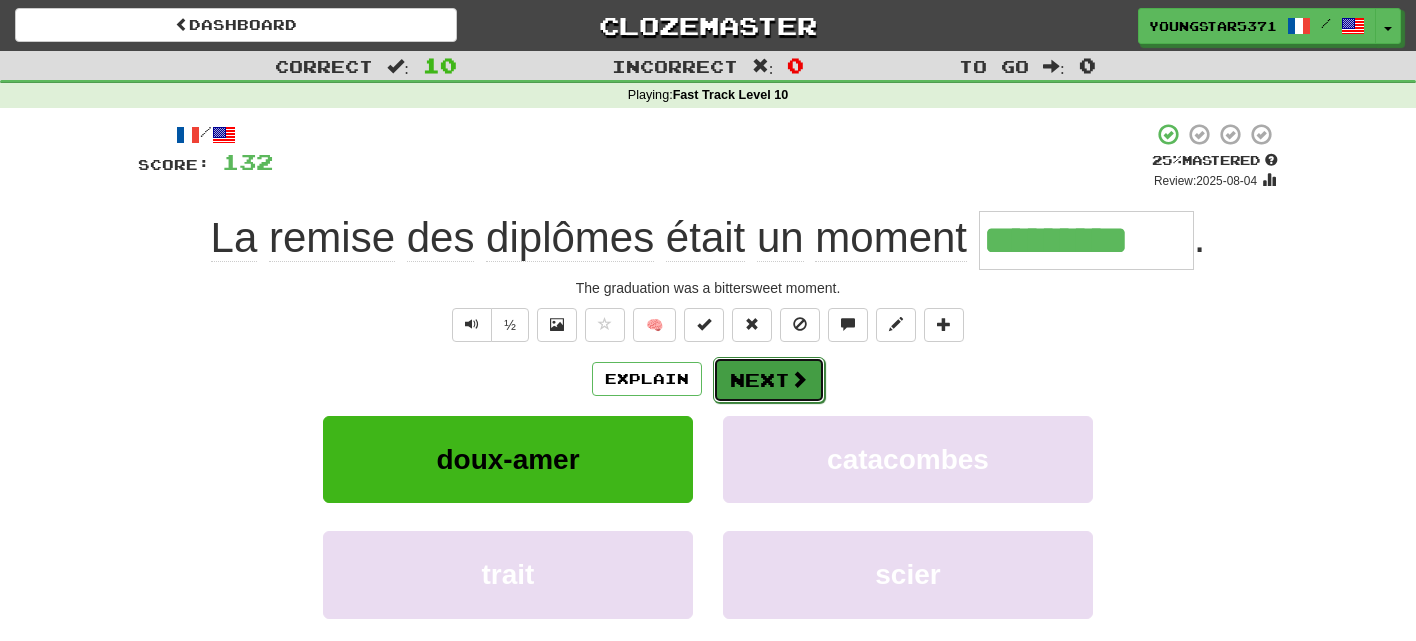 click at bounding box center (799, 379) 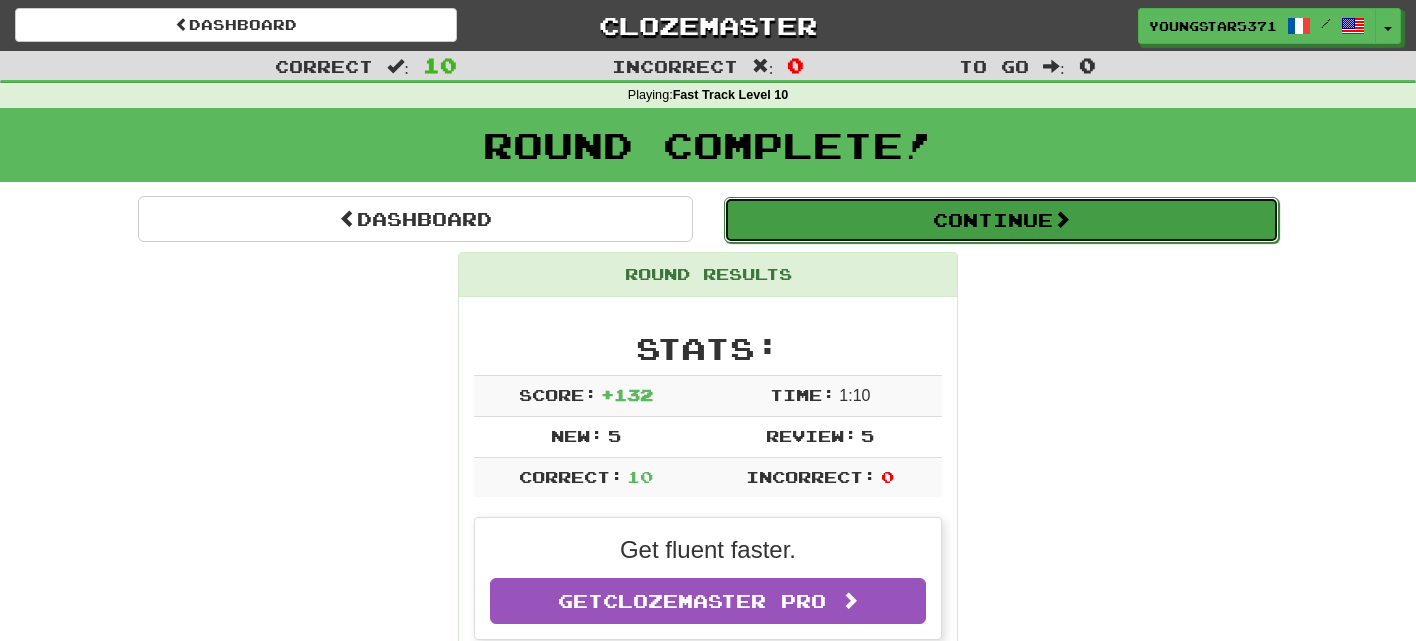 click on "Continue" at bounding box center (1001, 220) 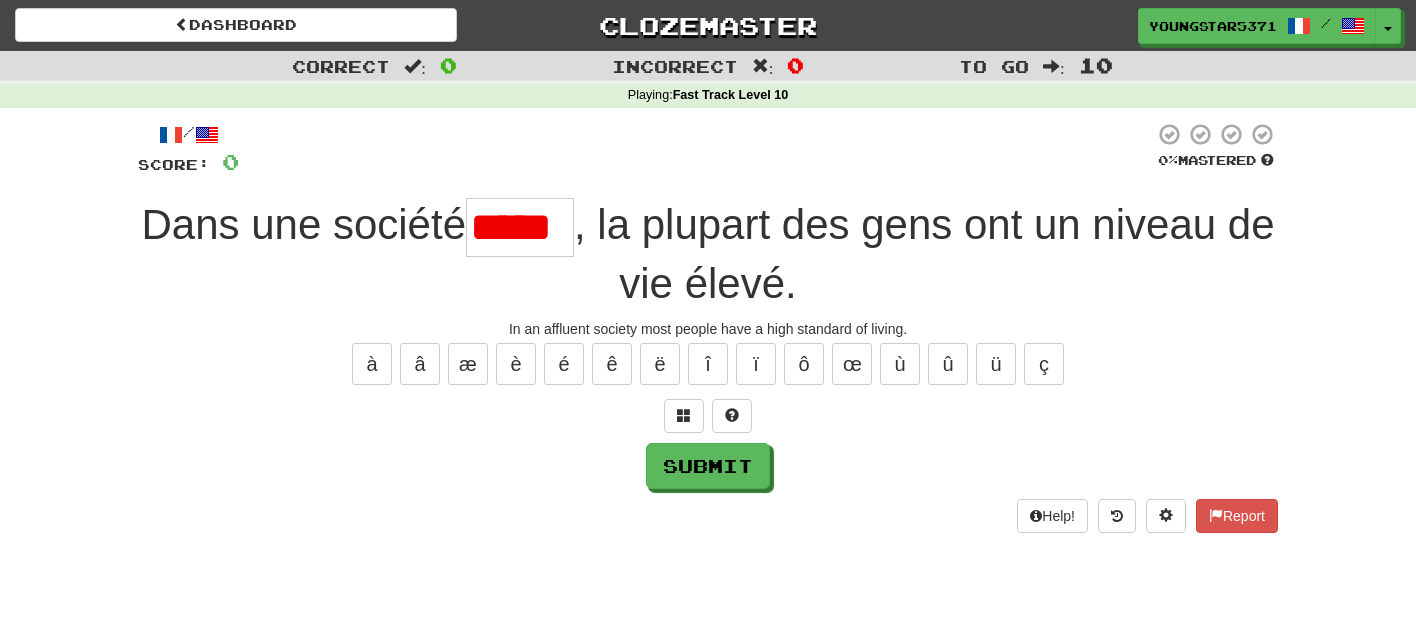 scroll, scrollTop: 0, scrollLeft: 0, axis: both 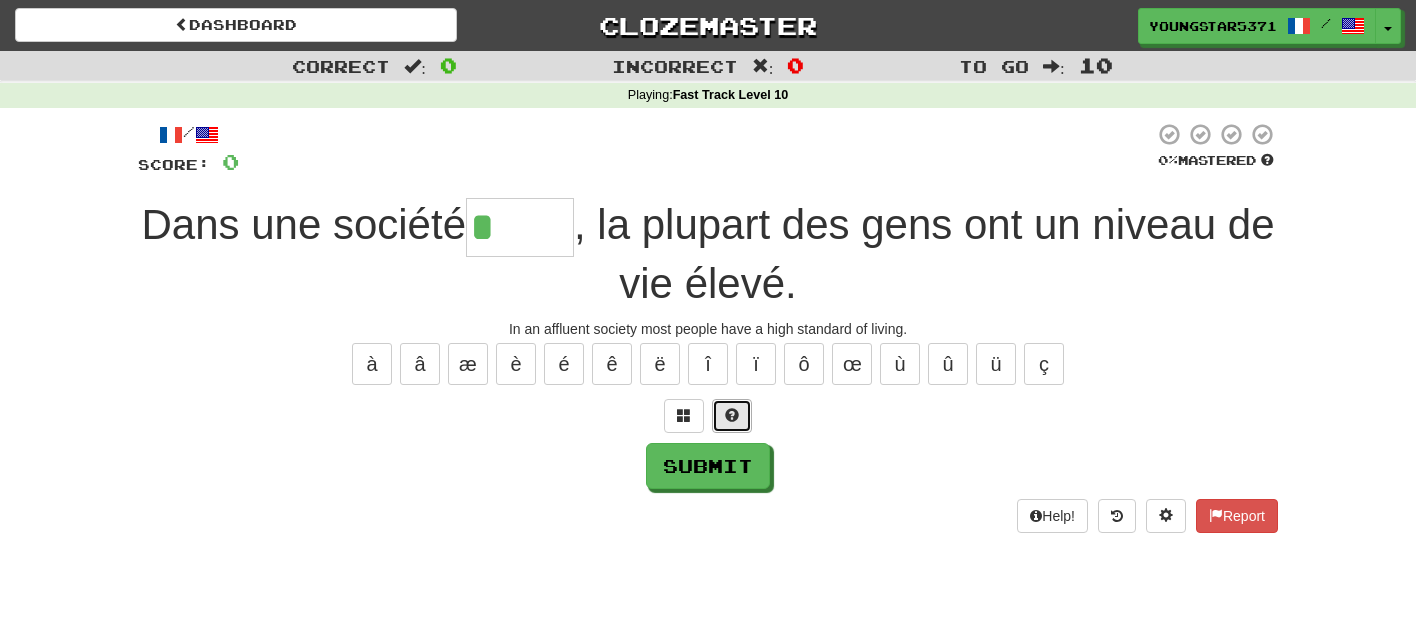 click at bounding box center [732, 415] 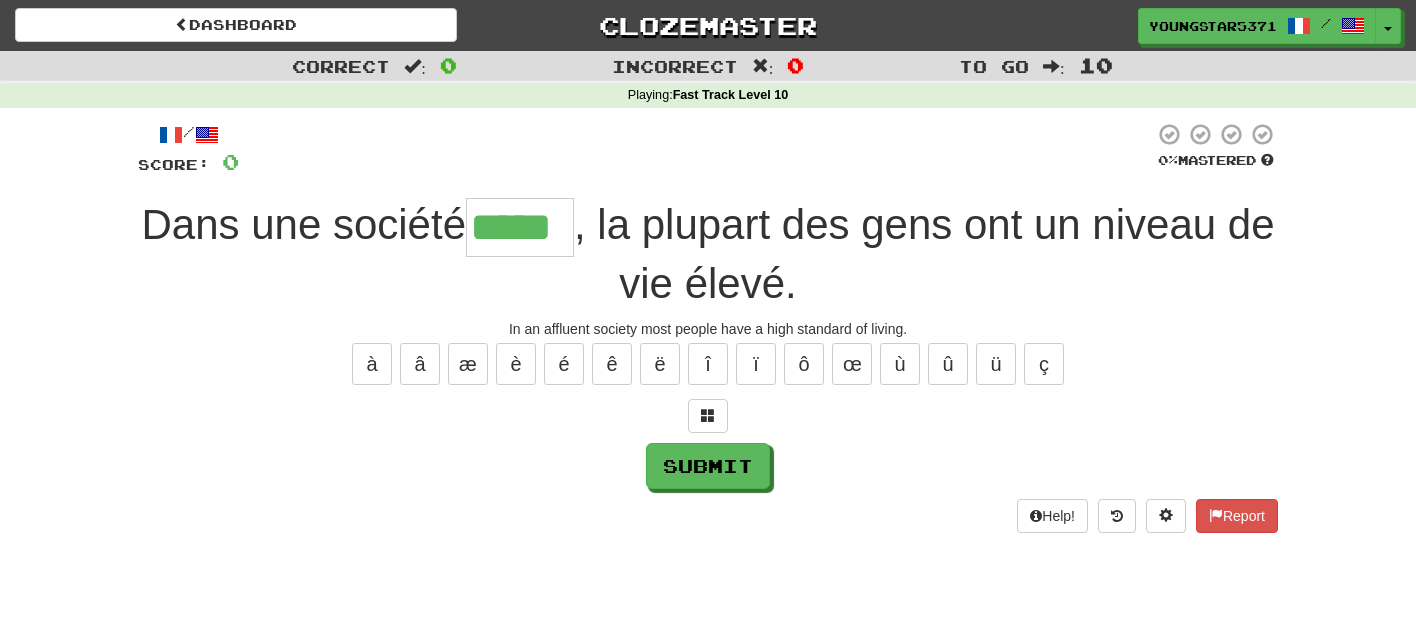 type on "*****" 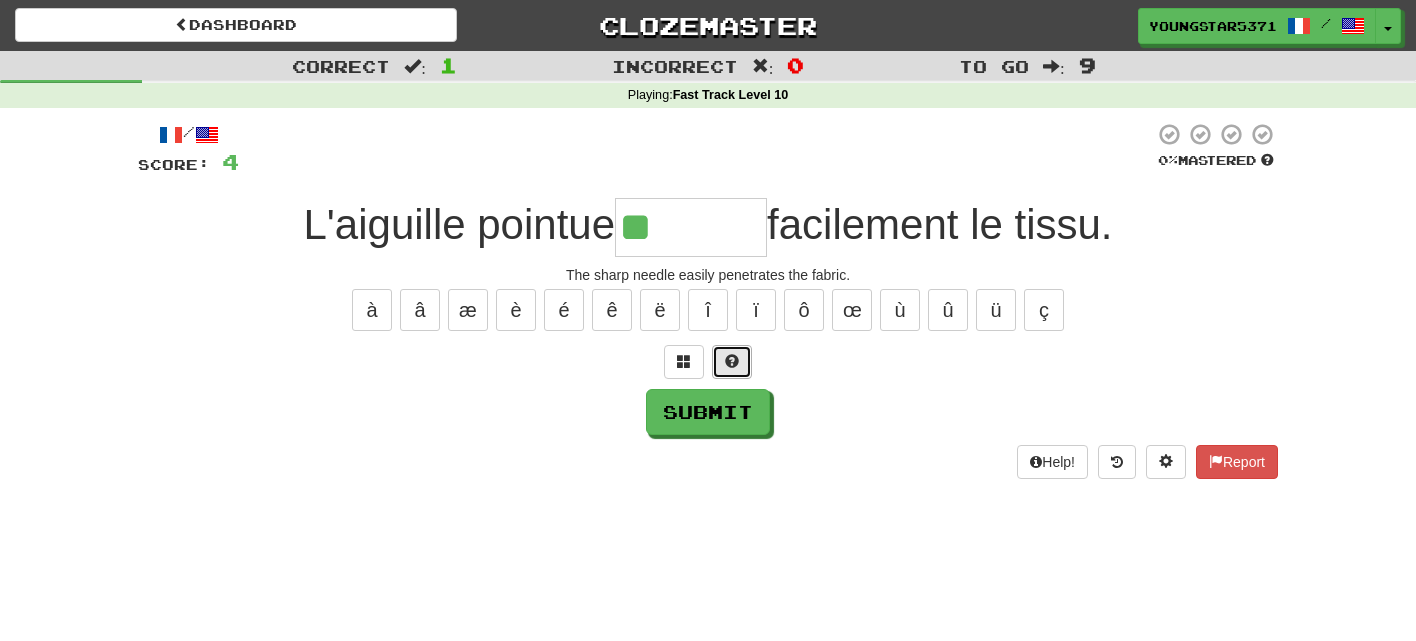 click at bounding box center [732, 362] 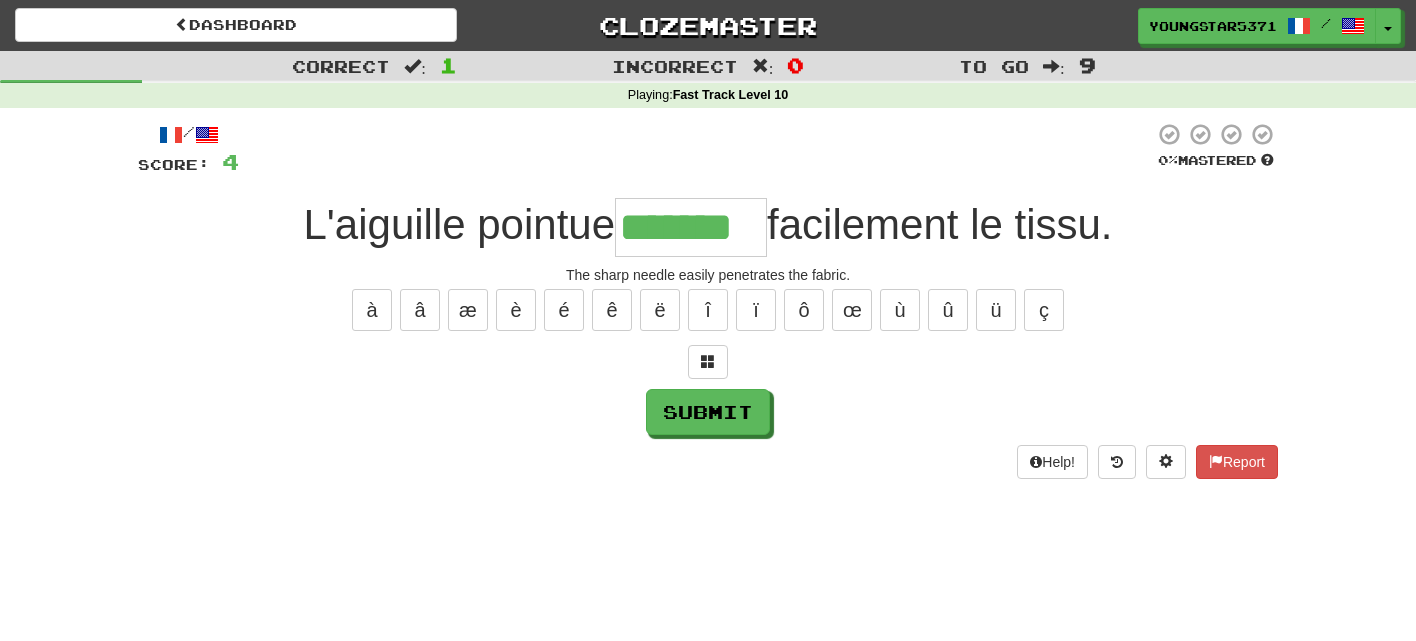type on "*******" 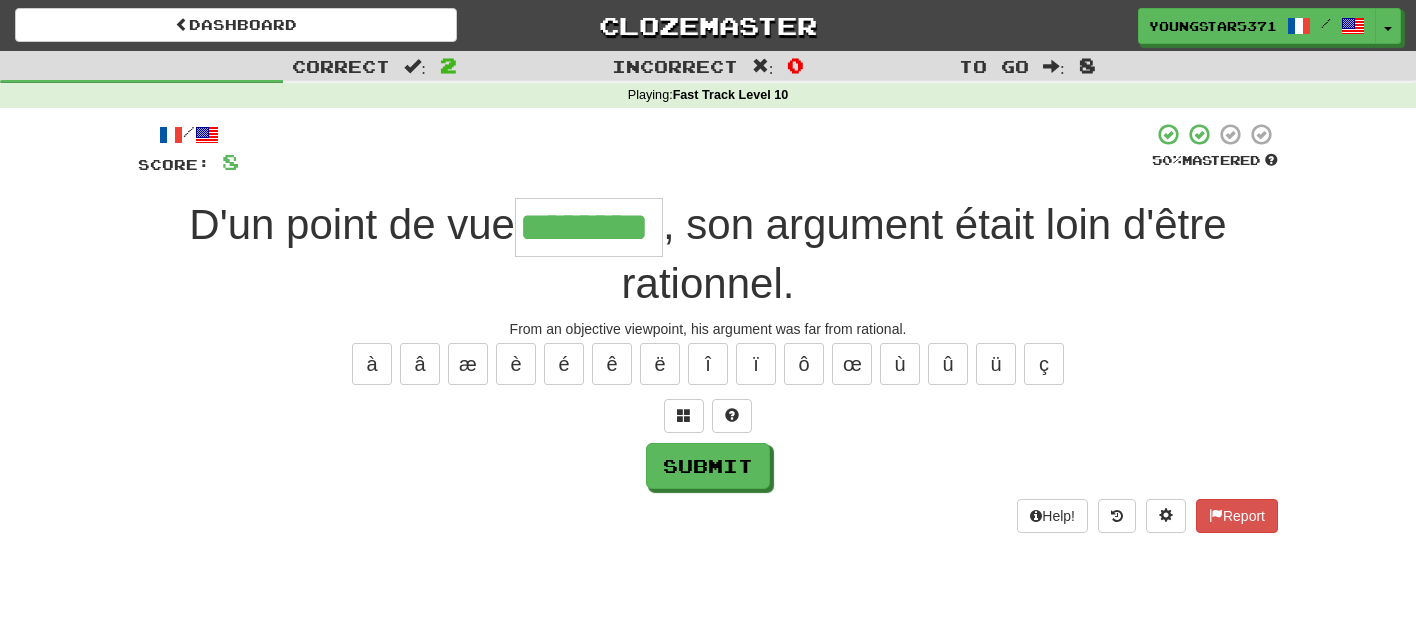 type on "********" 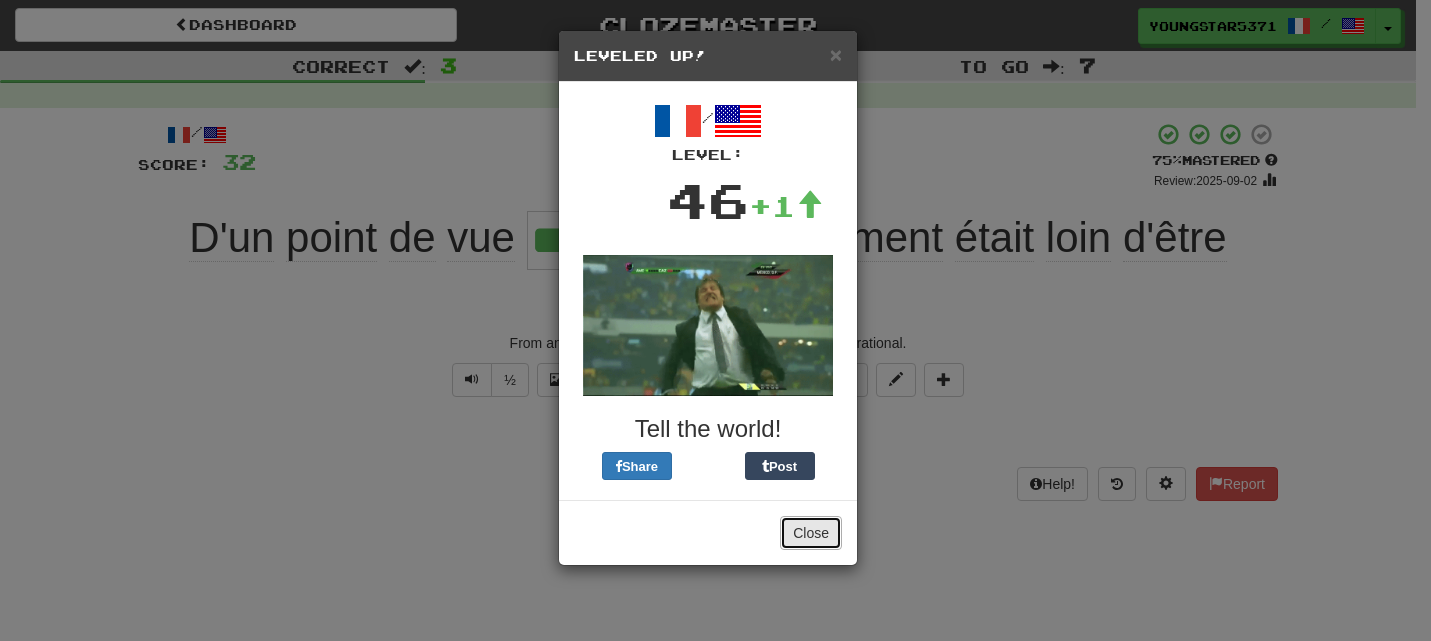click on "Close" at bounding box center [811, 533] 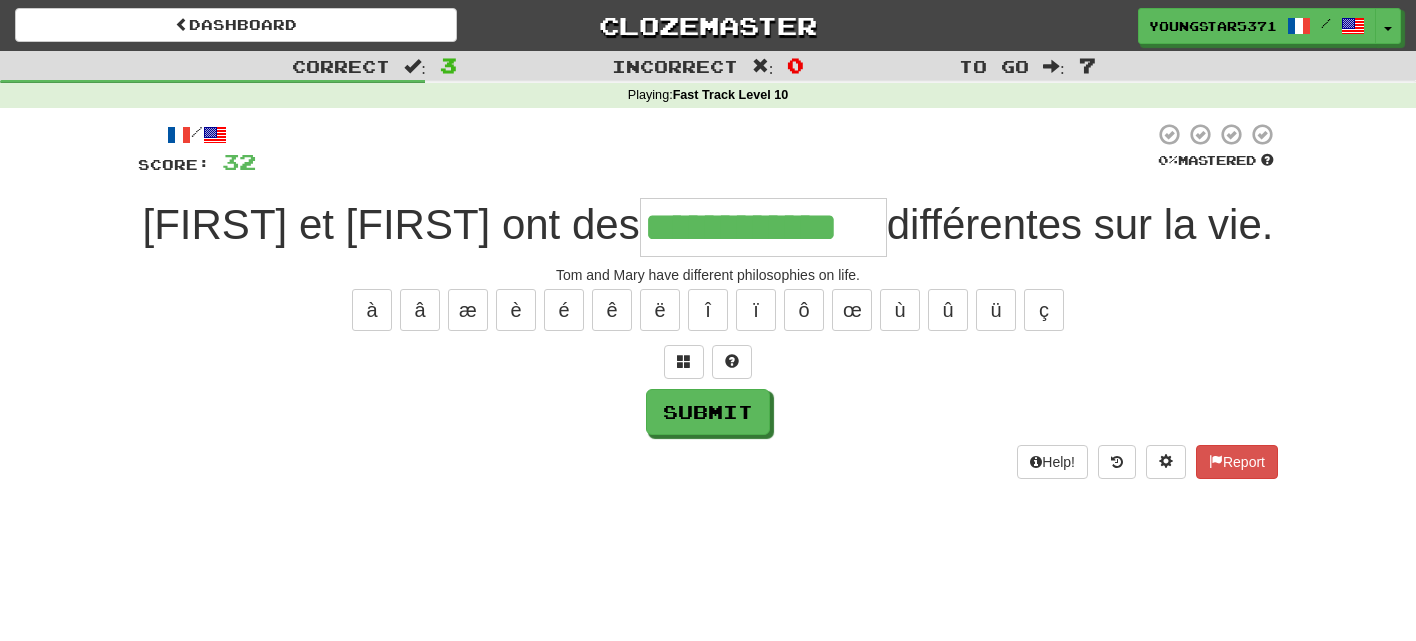 type on "**********" 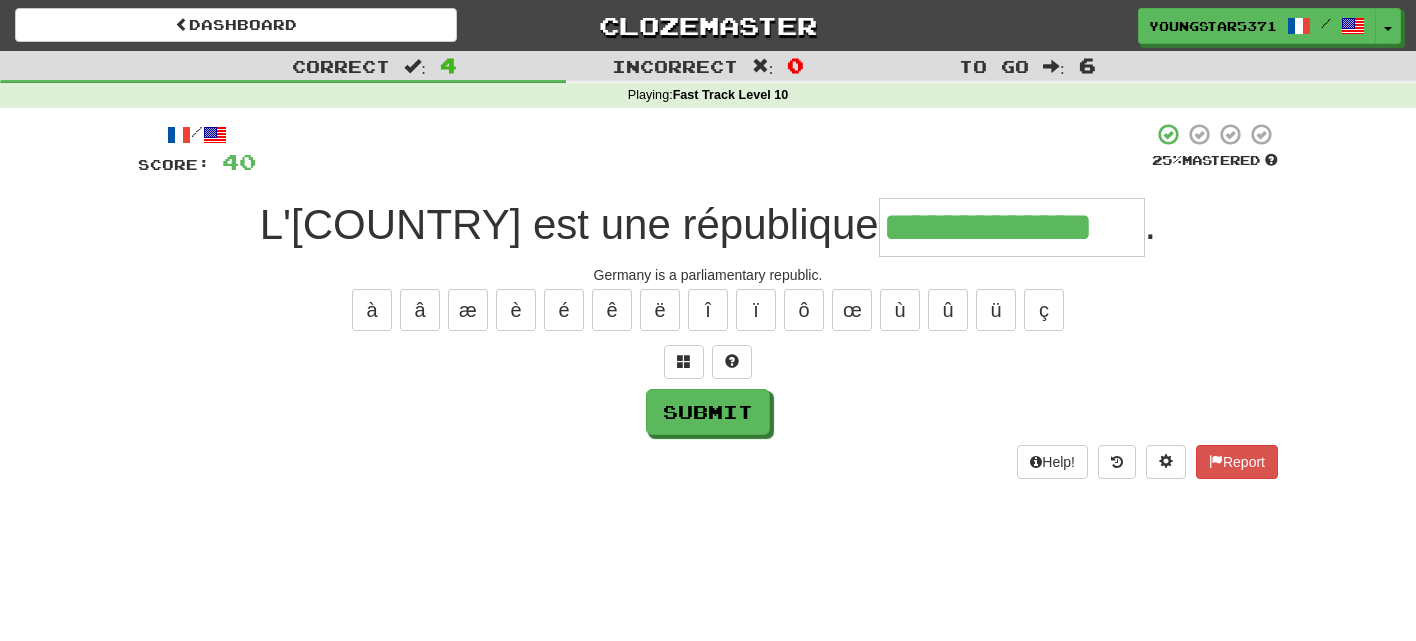 type on "**********" 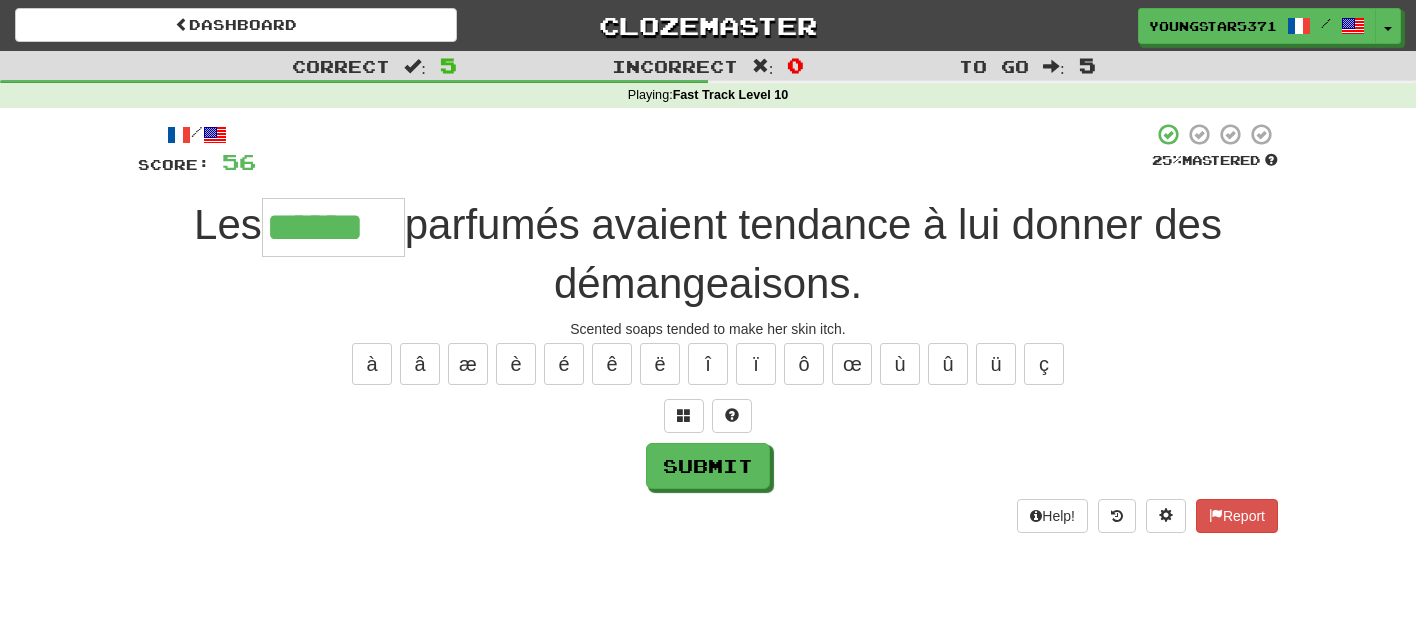 type on "******" 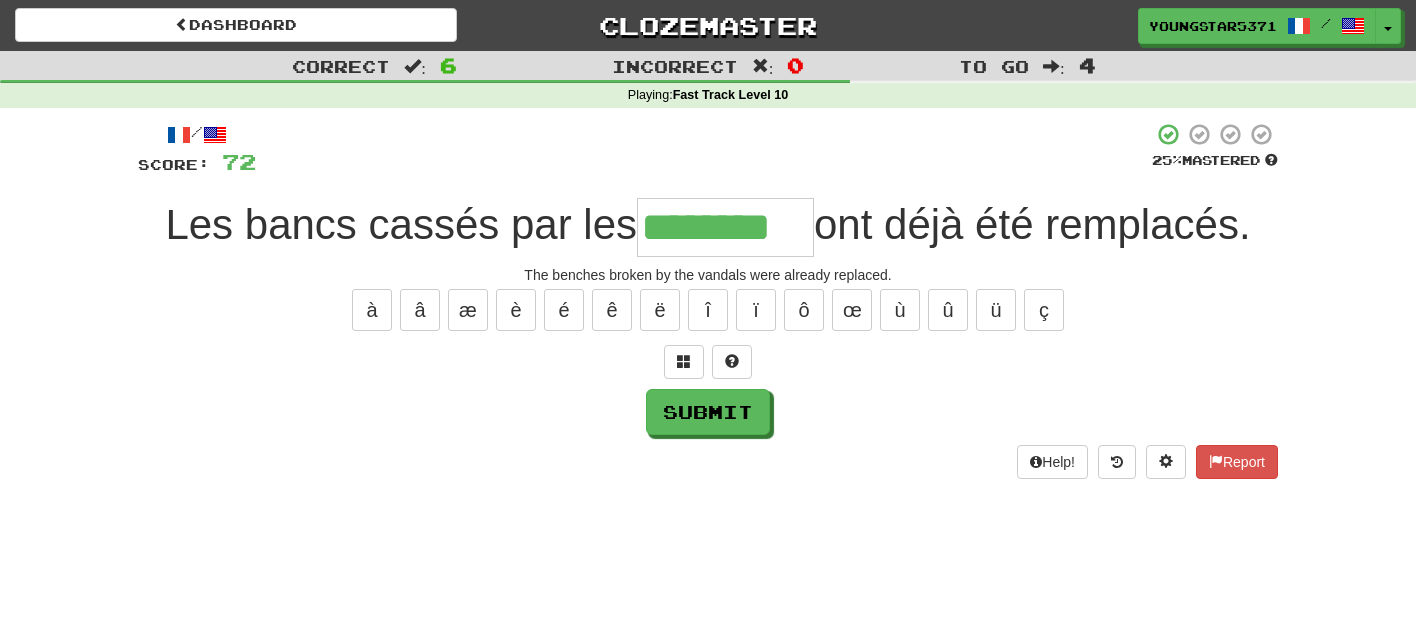 type on "********" 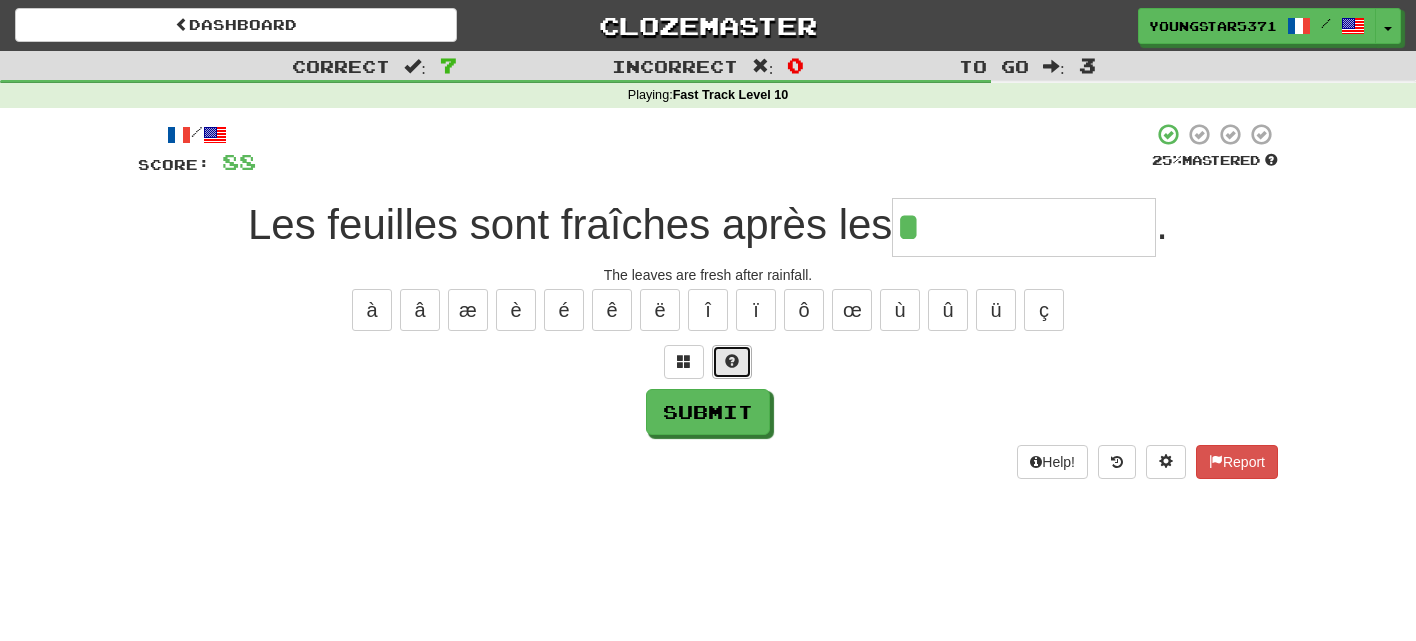click at bounding box center [732, 362] 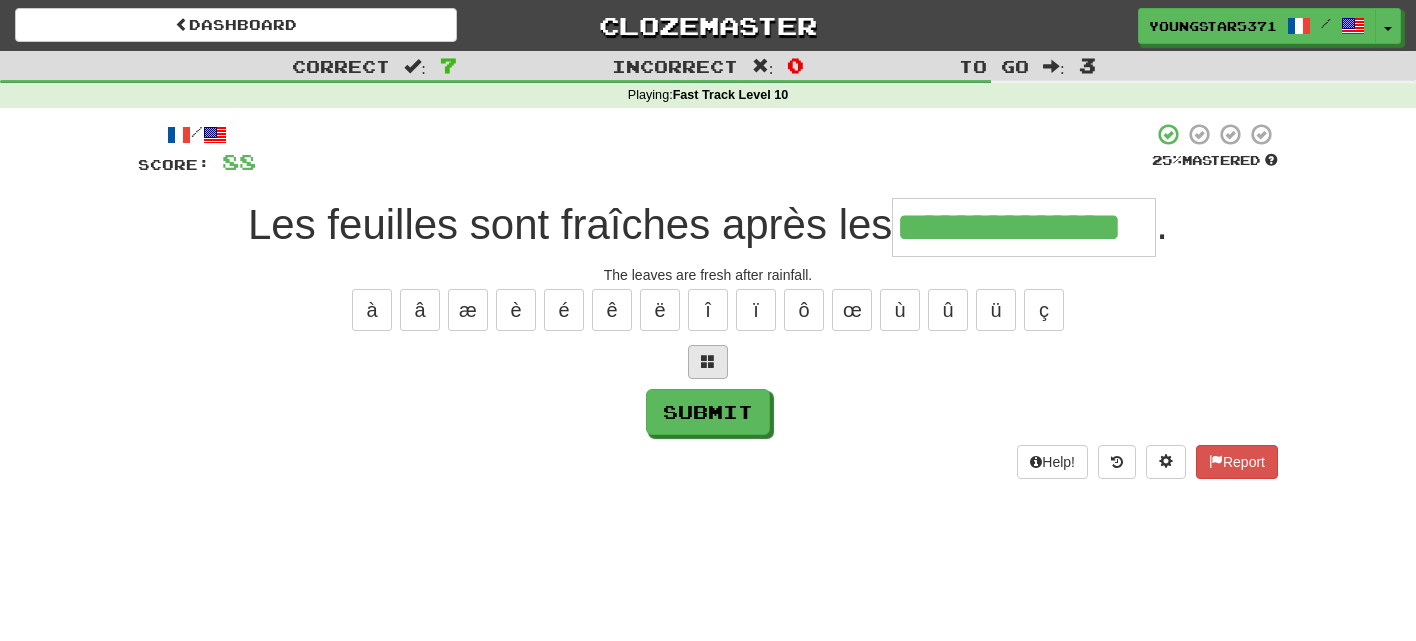 type on "**********" 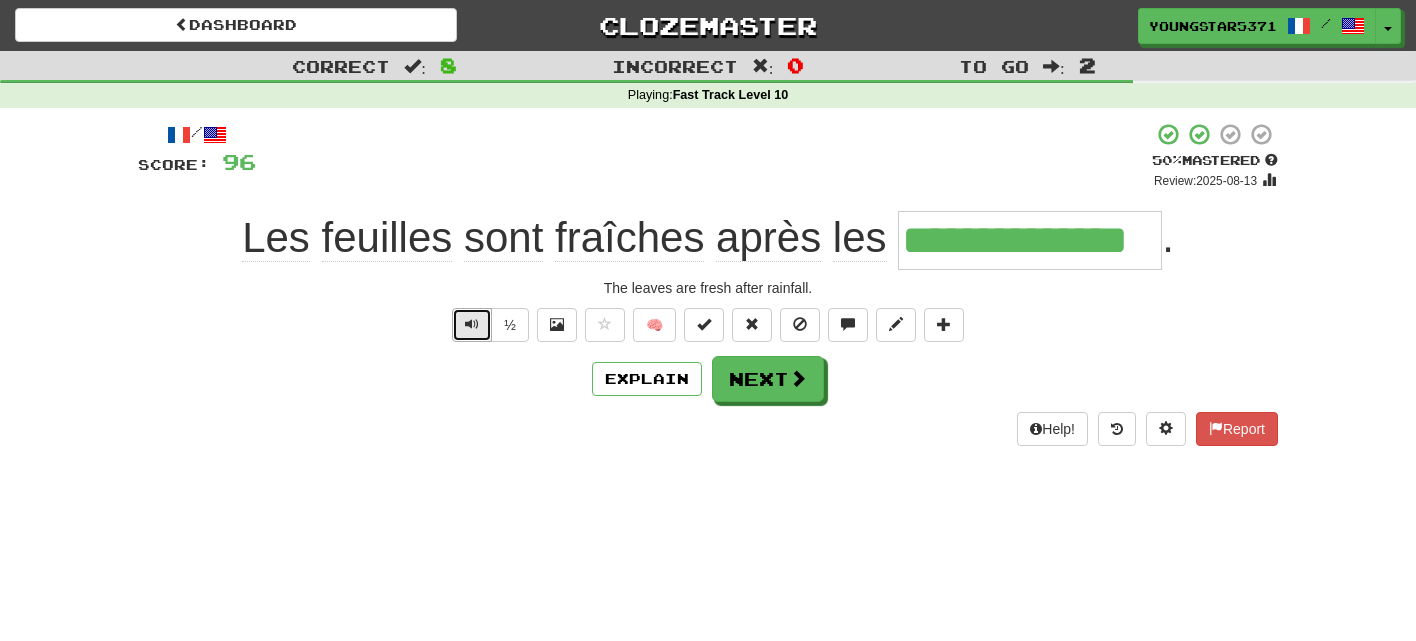 click at bounding box center [472, 324] 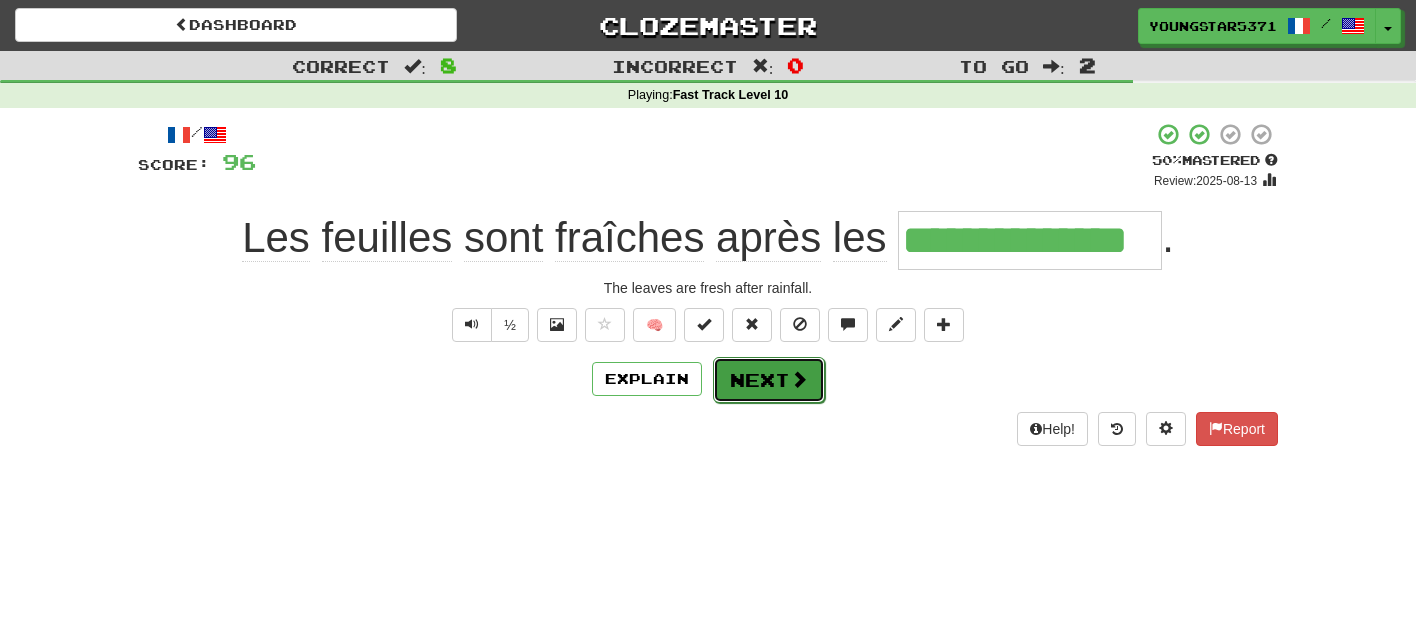 click on "Next" at bounding box center [769, 380] 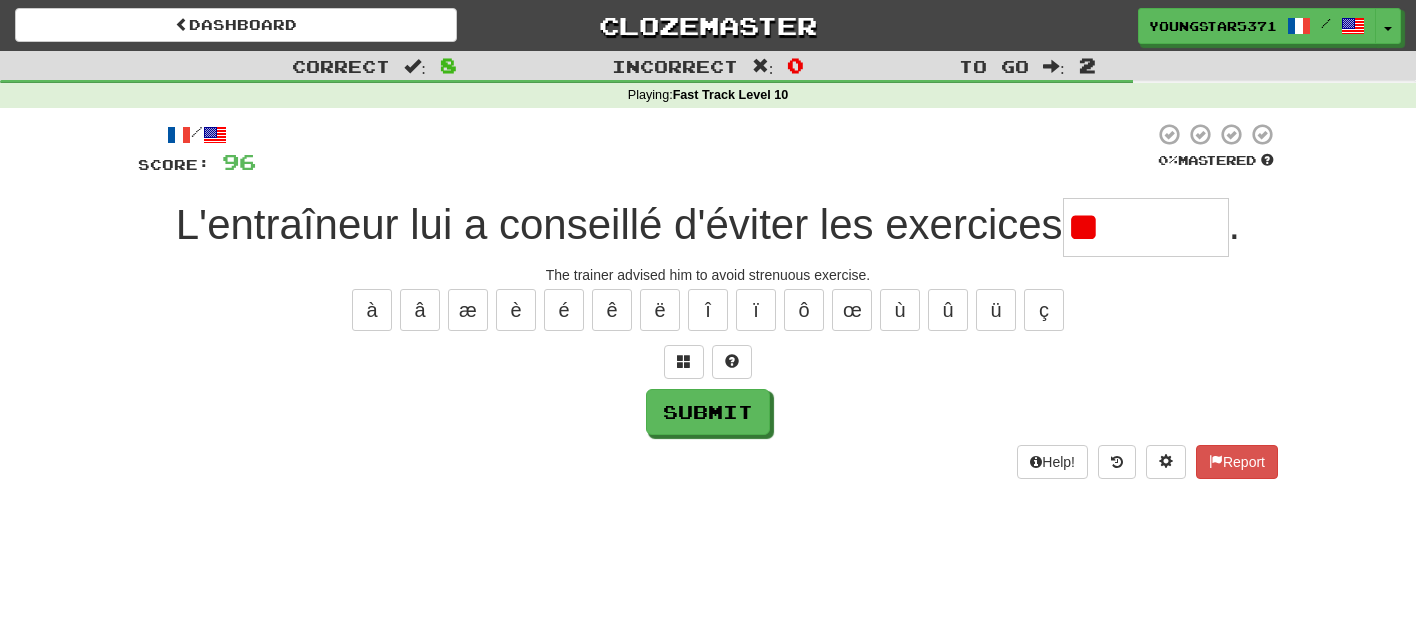 type on "*" 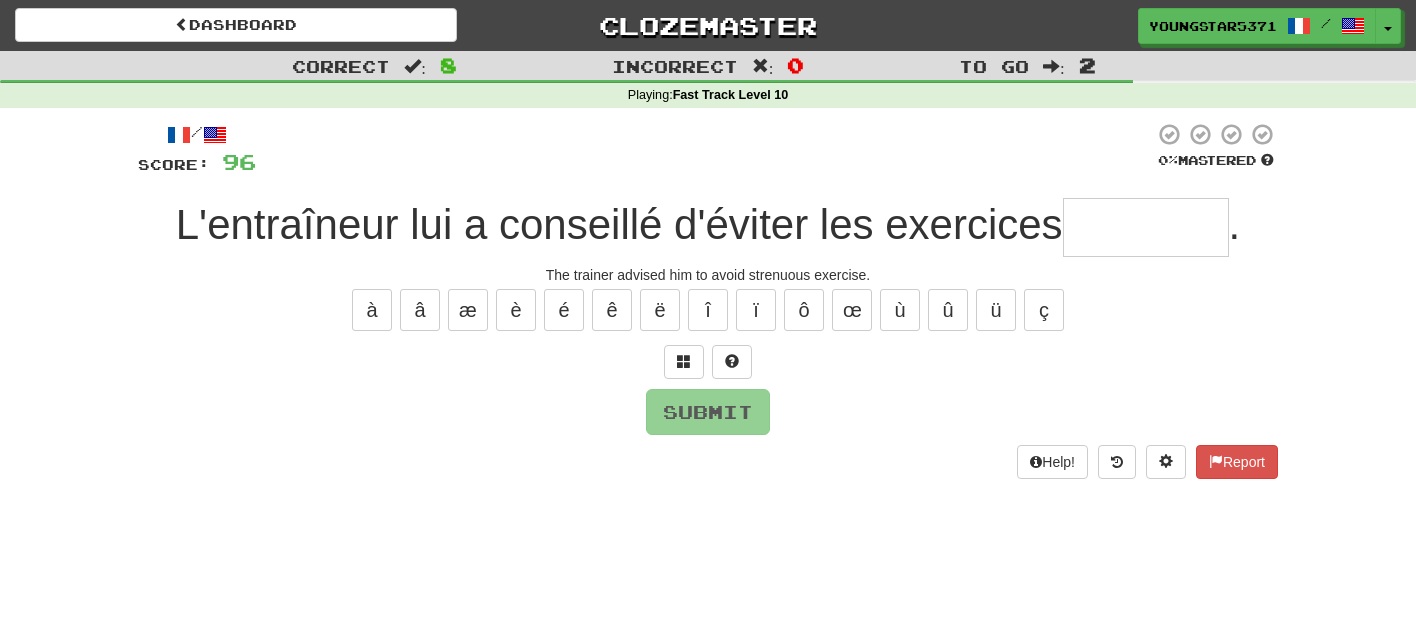 type on "*" 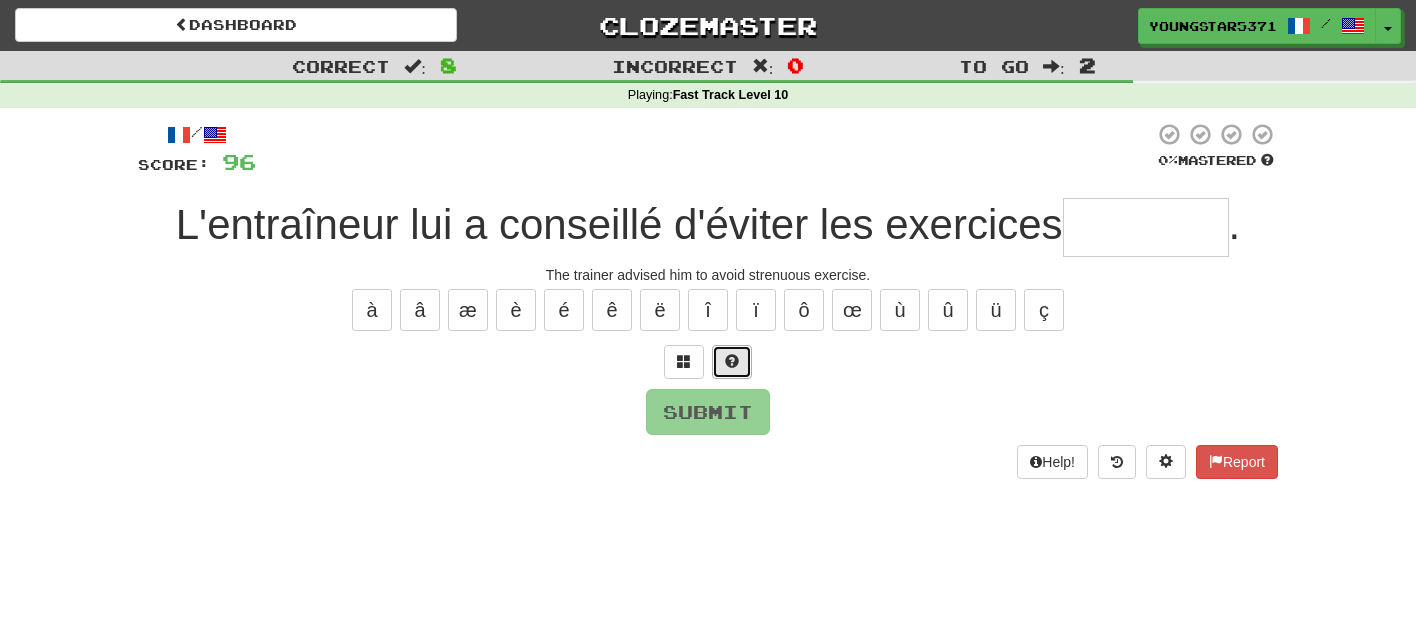click at bounding box center (732, 361) 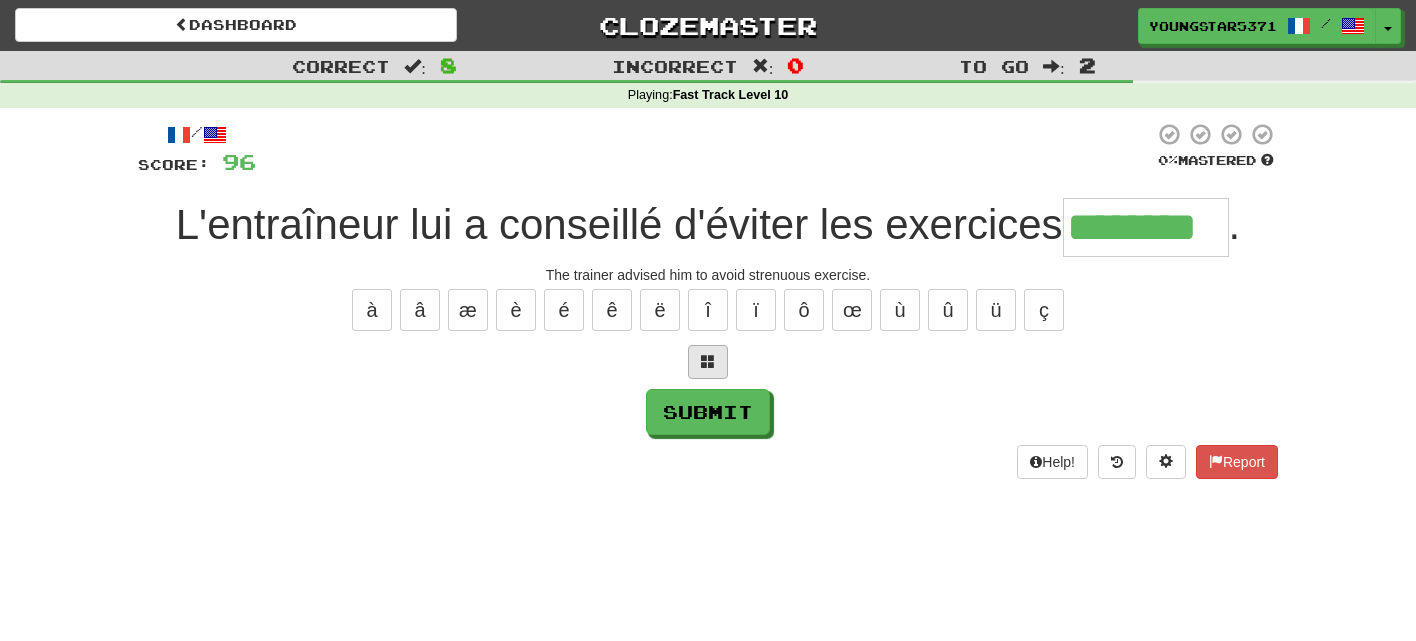 type on "********" 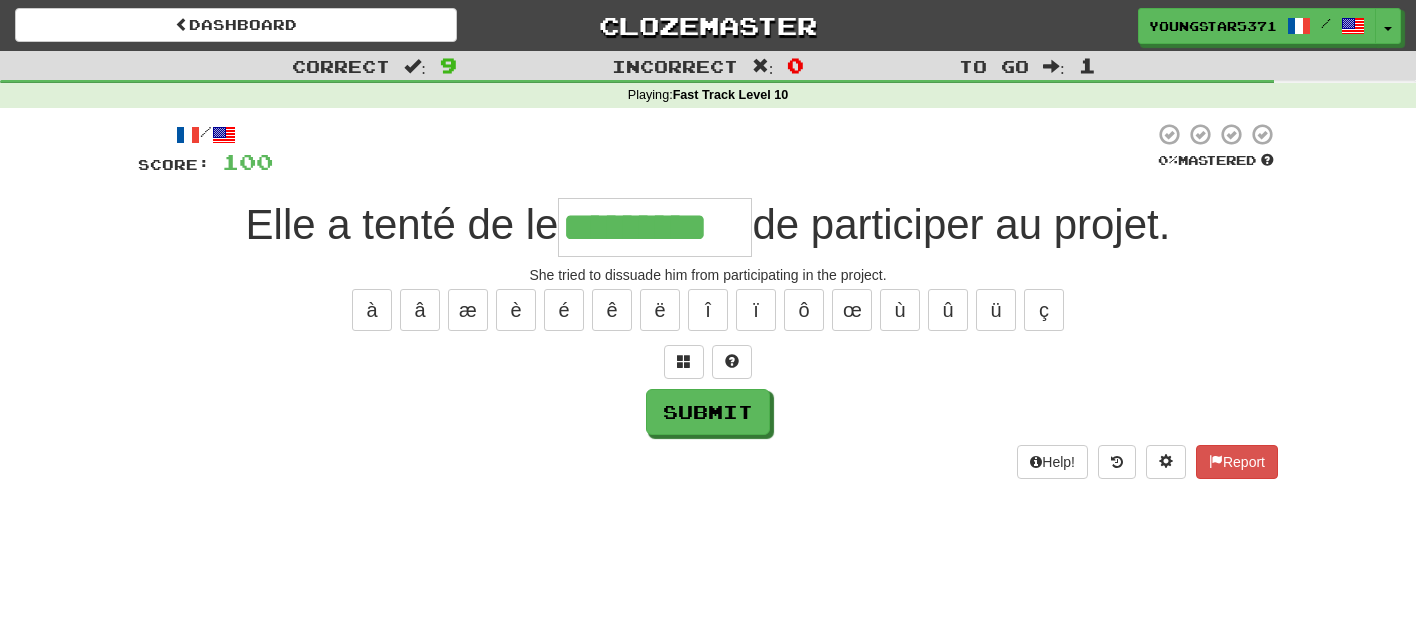 type on "*********" 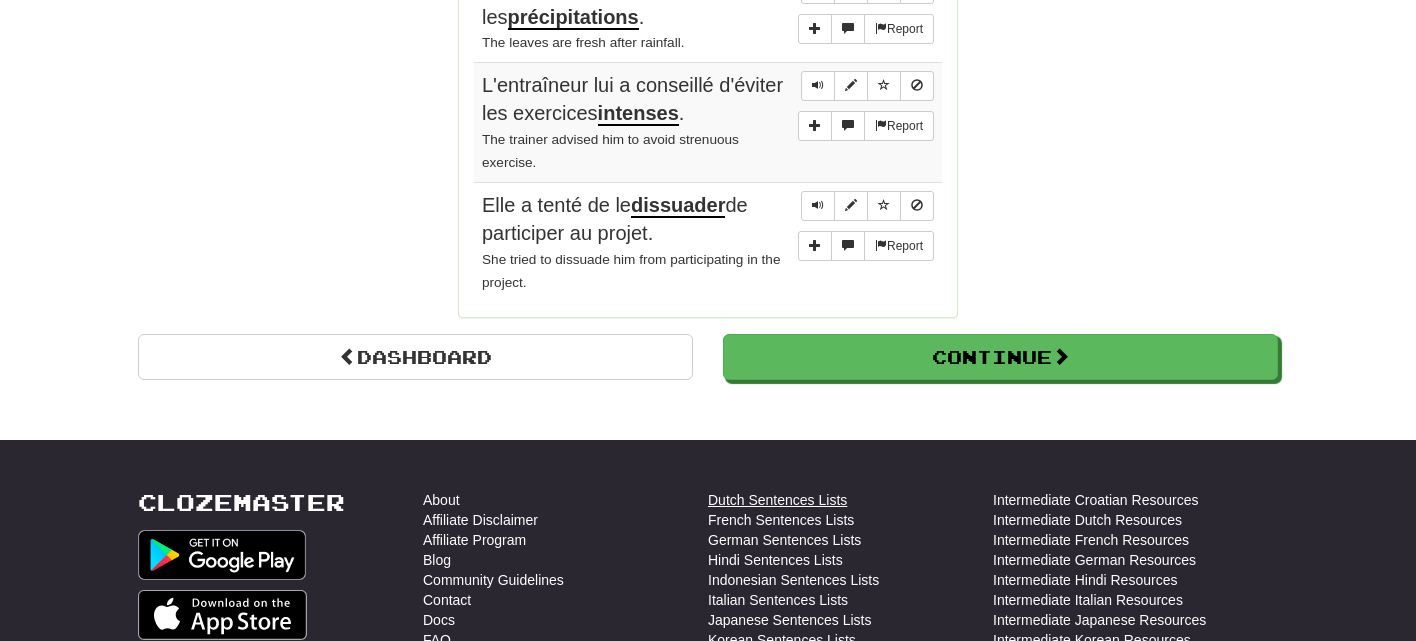 scroll, scrollTop: 1680, scrollLeft: 0, axis: vertical 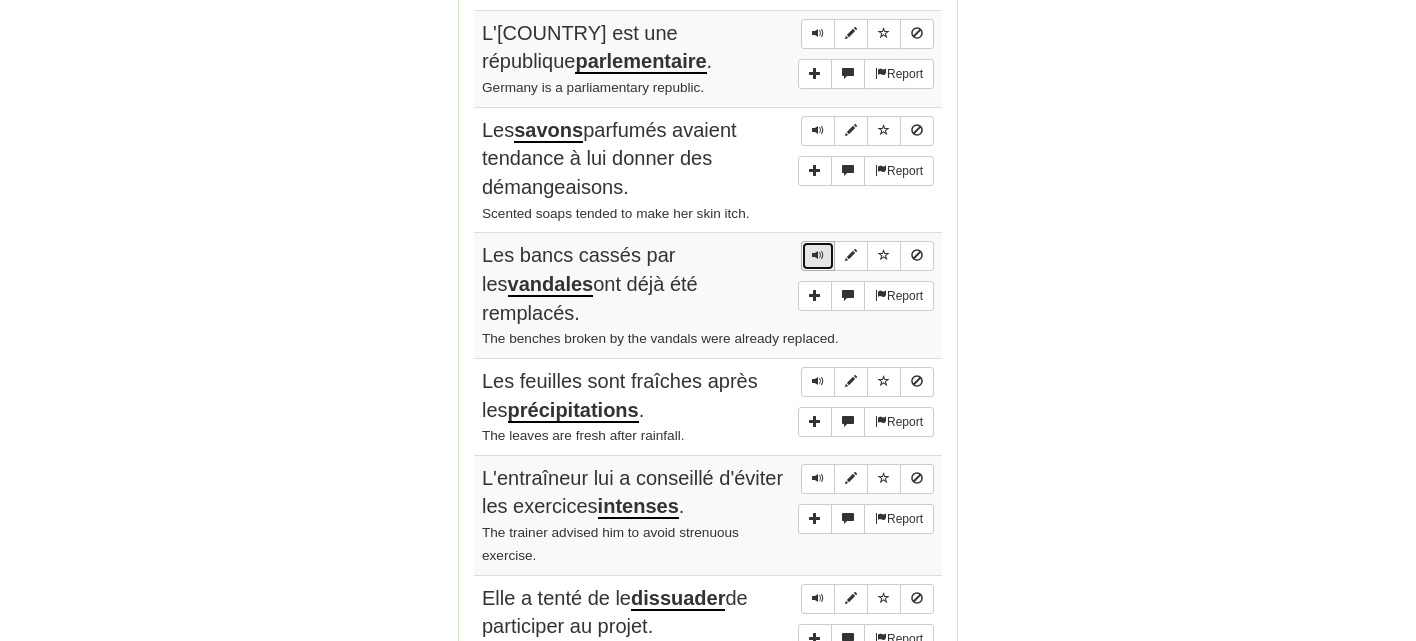 click at bounding box center (818, 255) 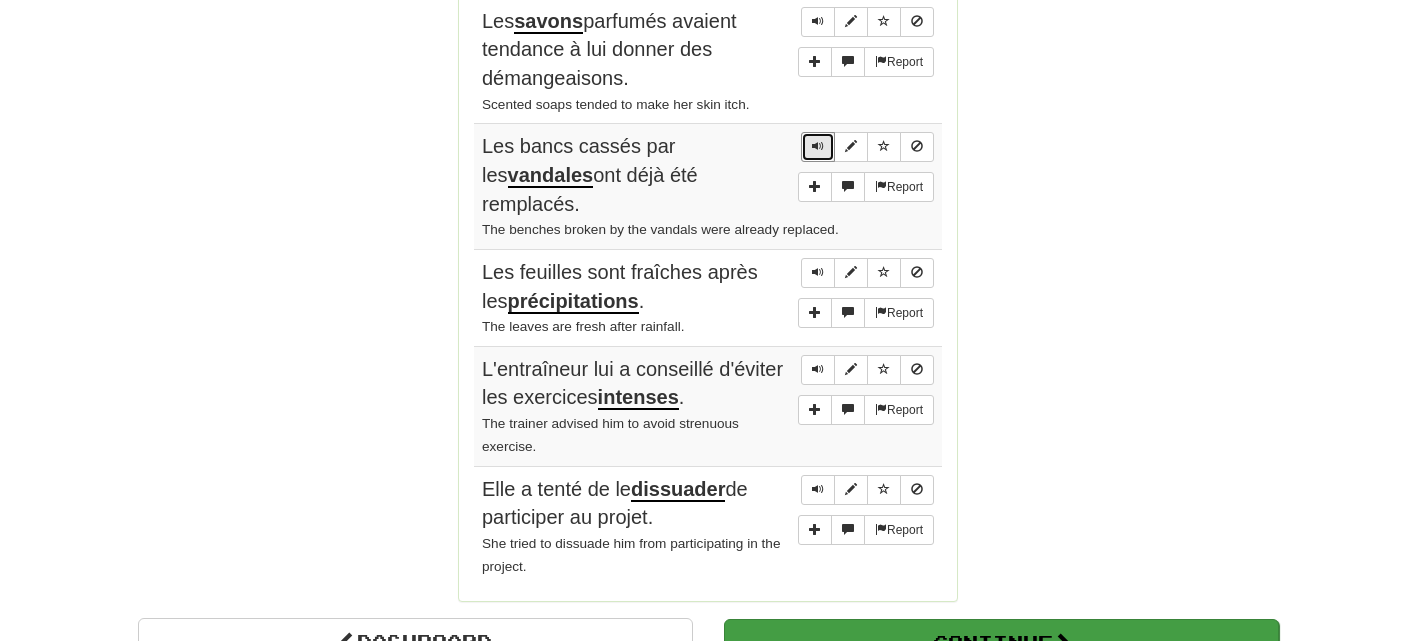 scroll, scrollTop: 2061, scrollLeft: 0, axis: vertical 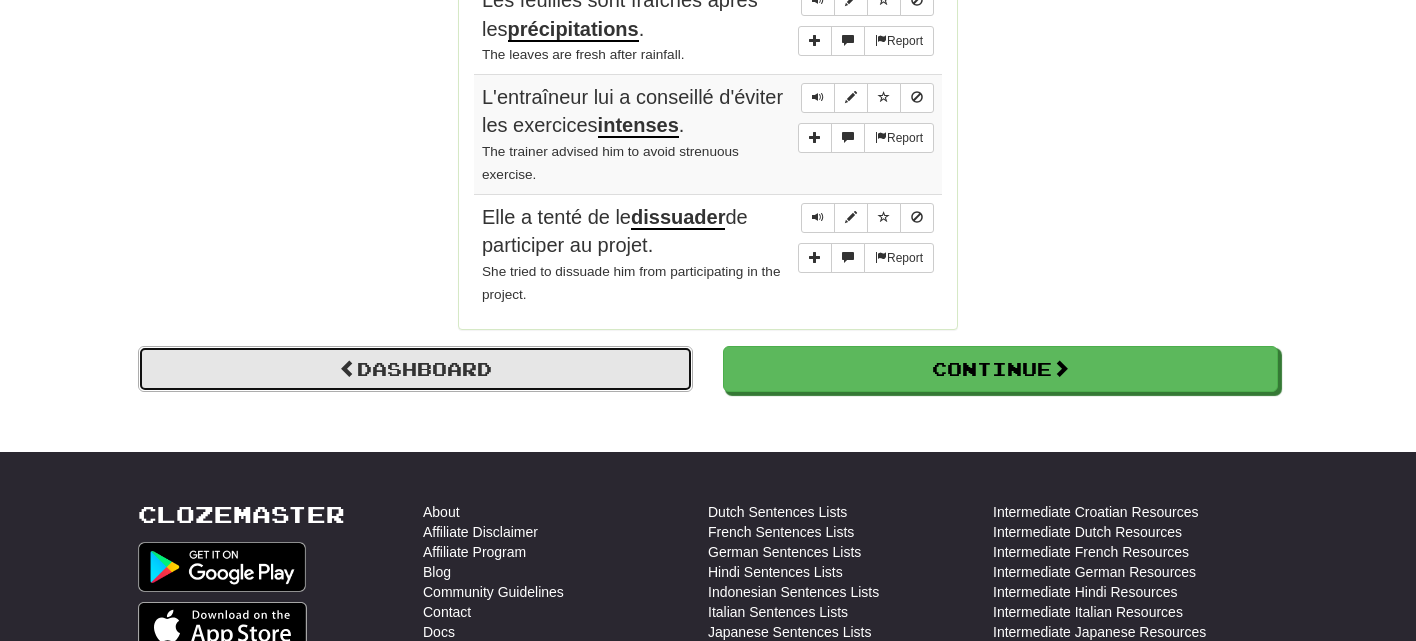 click on "Dashboard" at bounding box center (415, 369) 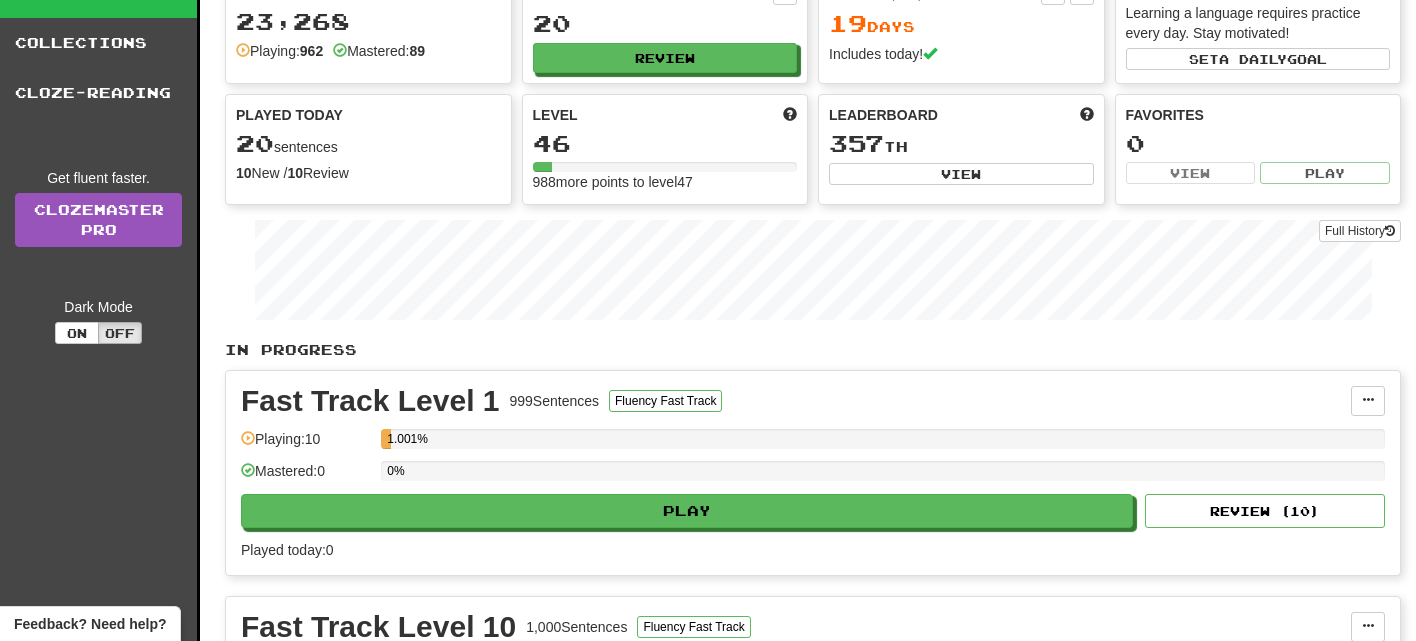 scroll, scrollTop: 0, scrollLeft: 0, axis: both 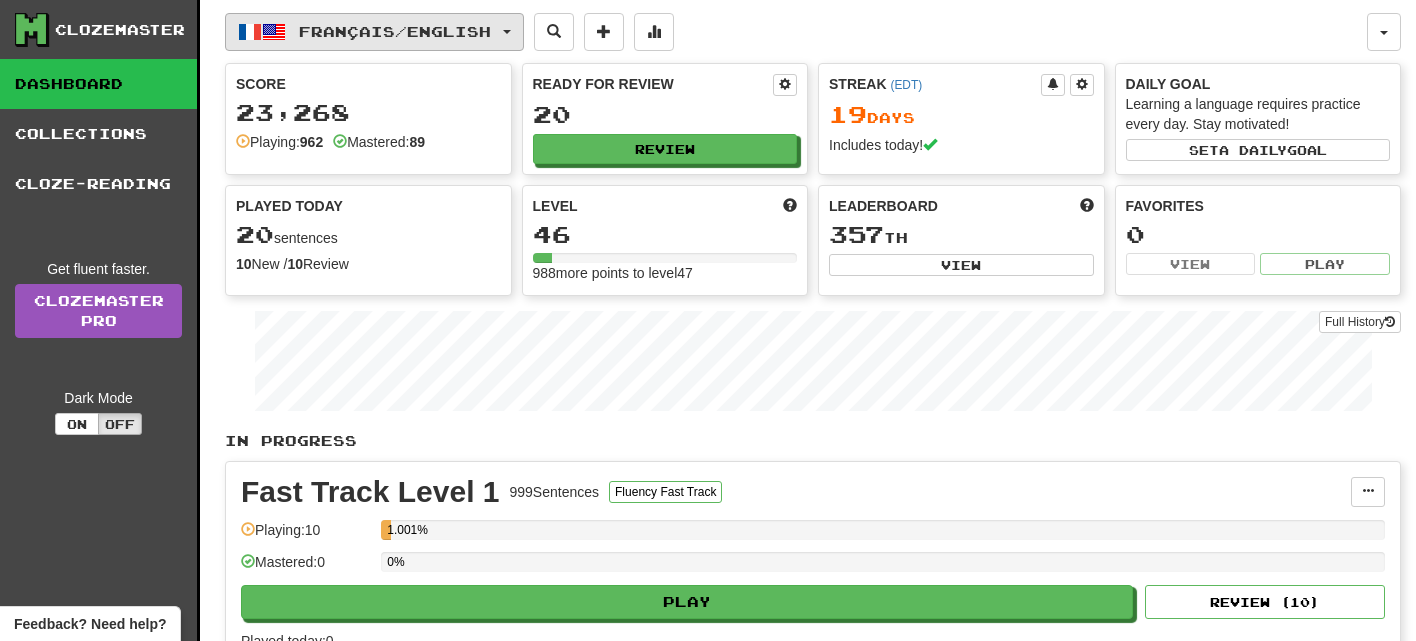 click on "Français  /  English" at bounding box center (395, 31) 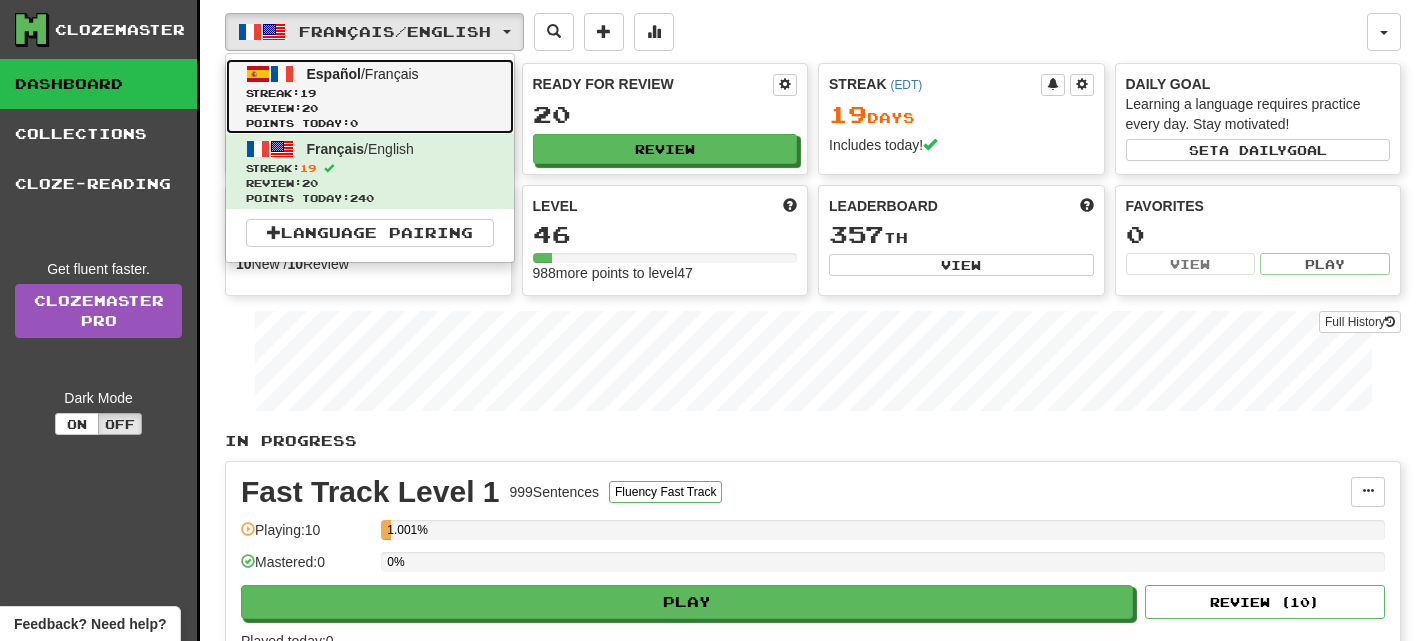 click on "Español  /  Français" at bounding box center [363, 74] 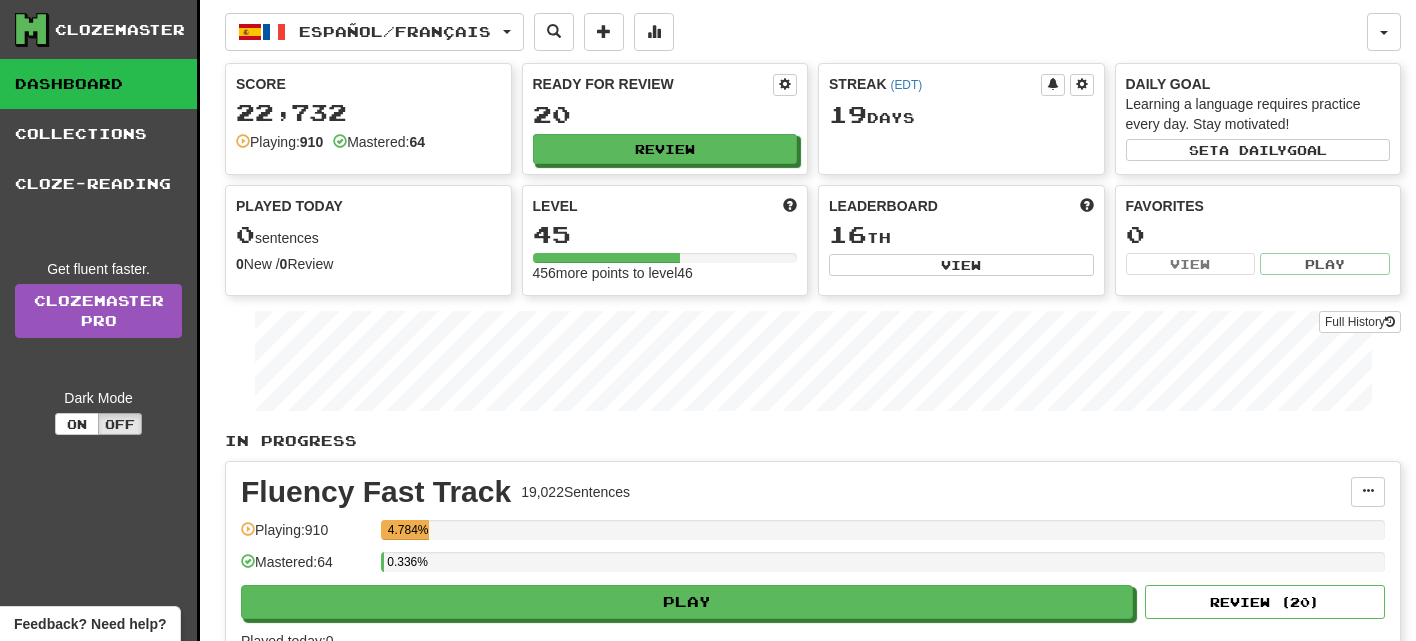 scroll, scrollTop: 0, scrollLeft: 0, axis: both 